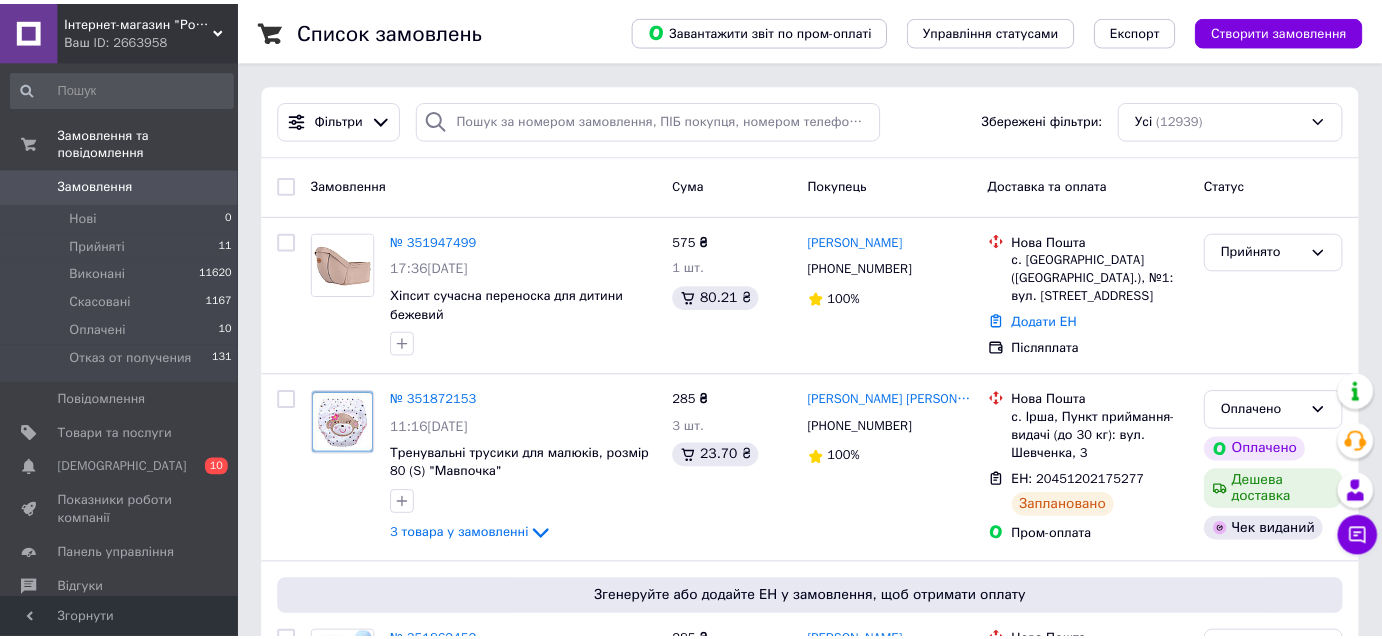 scroll, scrollTop: 0, scrollLeft: 0, axis: both 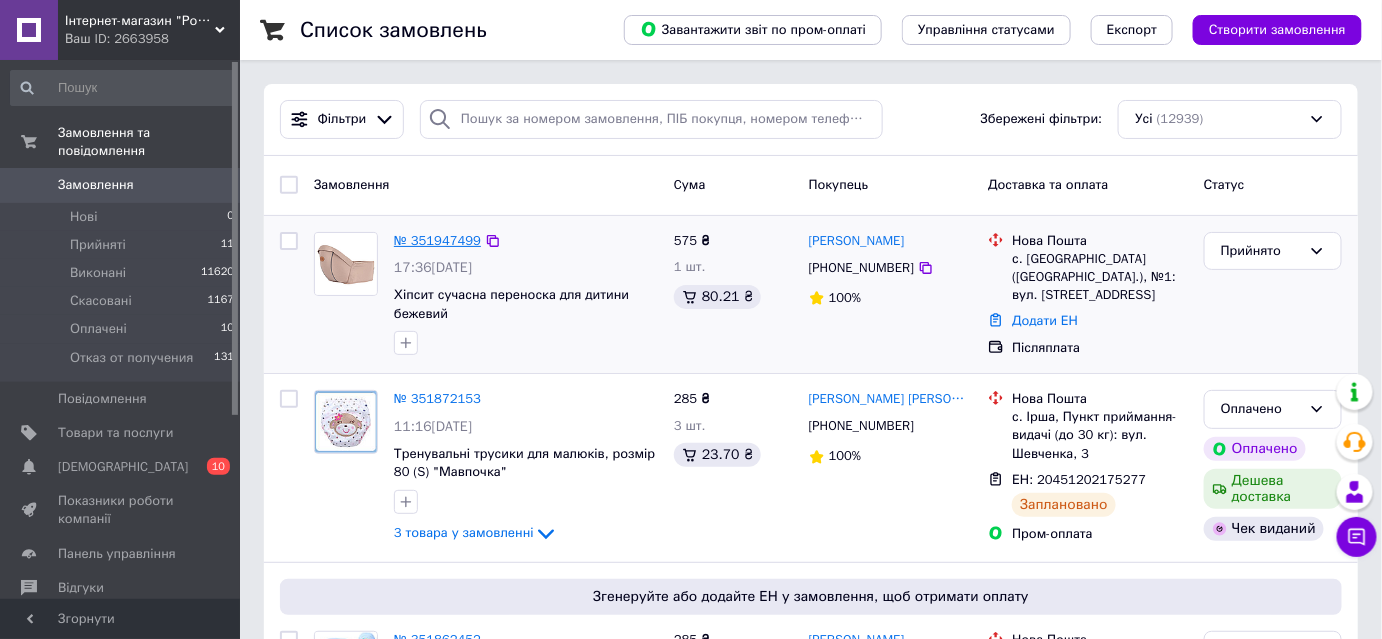 click on "№ 351947499" at bounding box center (437, 240) 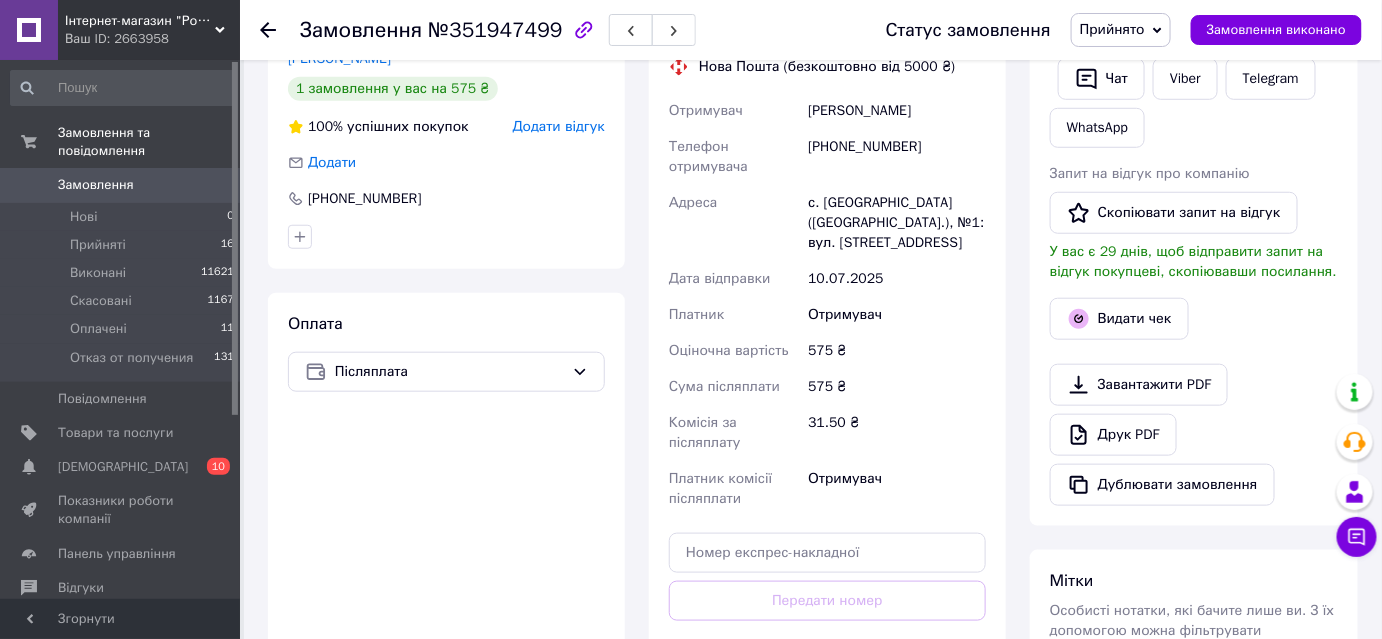 scroll, scrollTop: 454, scrollLeft: 0, axis: vertical 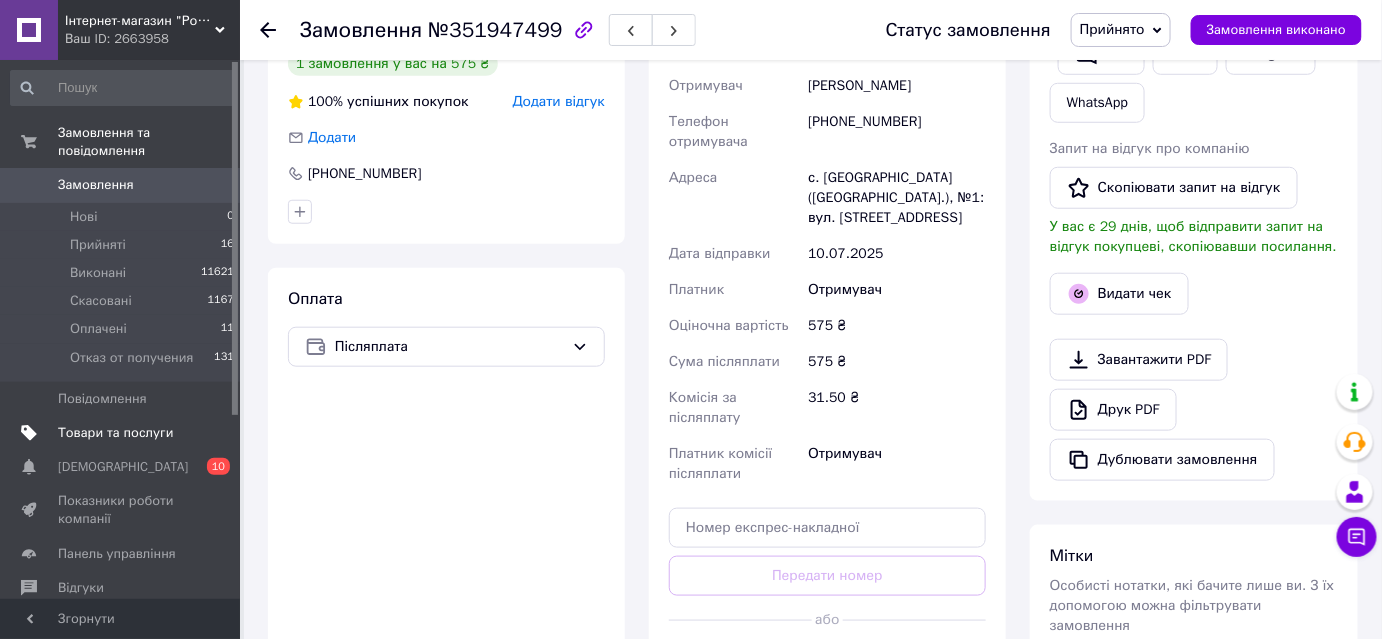 click on "Товари та послуги" at bounding box center (115, 433) 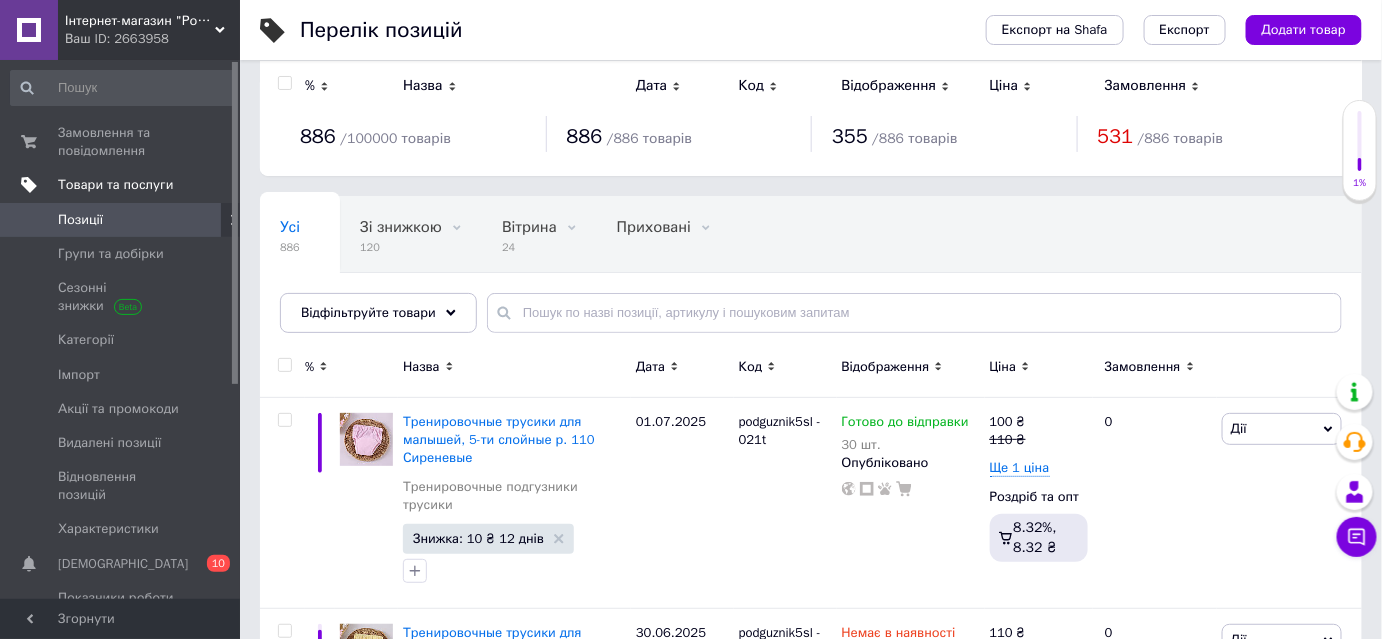 scroll, scrollTop: 0, scrollLeft: 0, axis: both 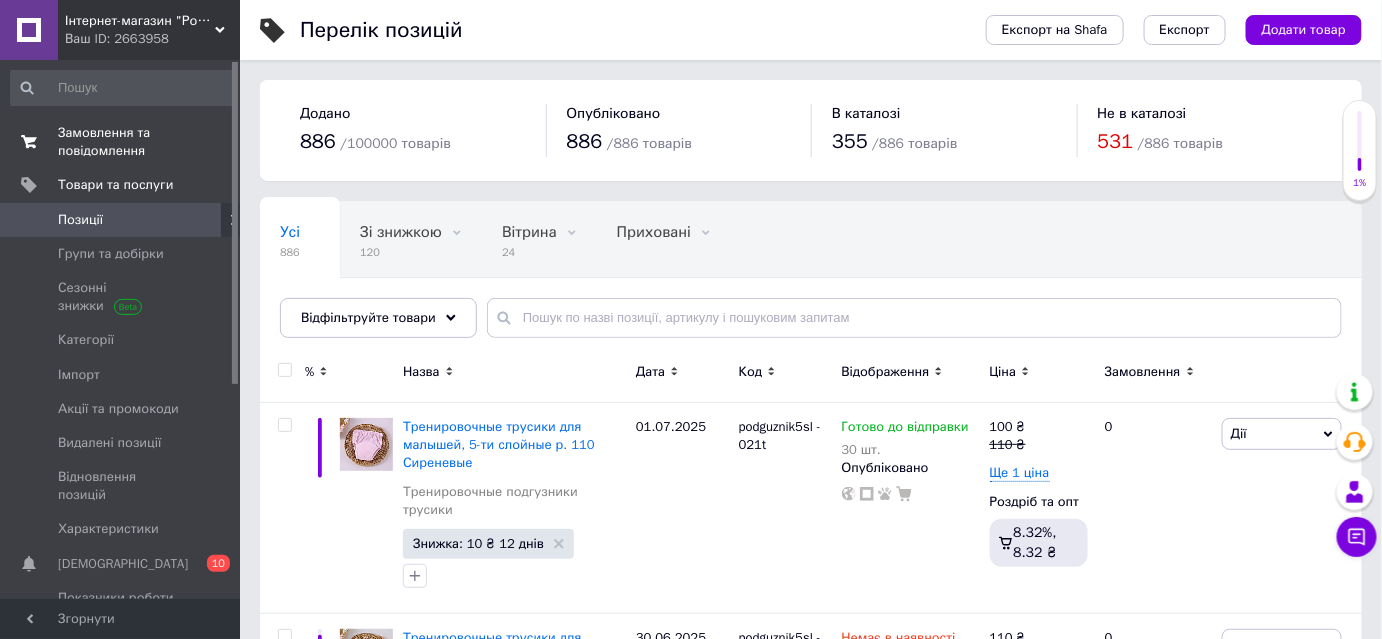 click on "Замовлення та повідомлення" at bounding box center [121, 142] 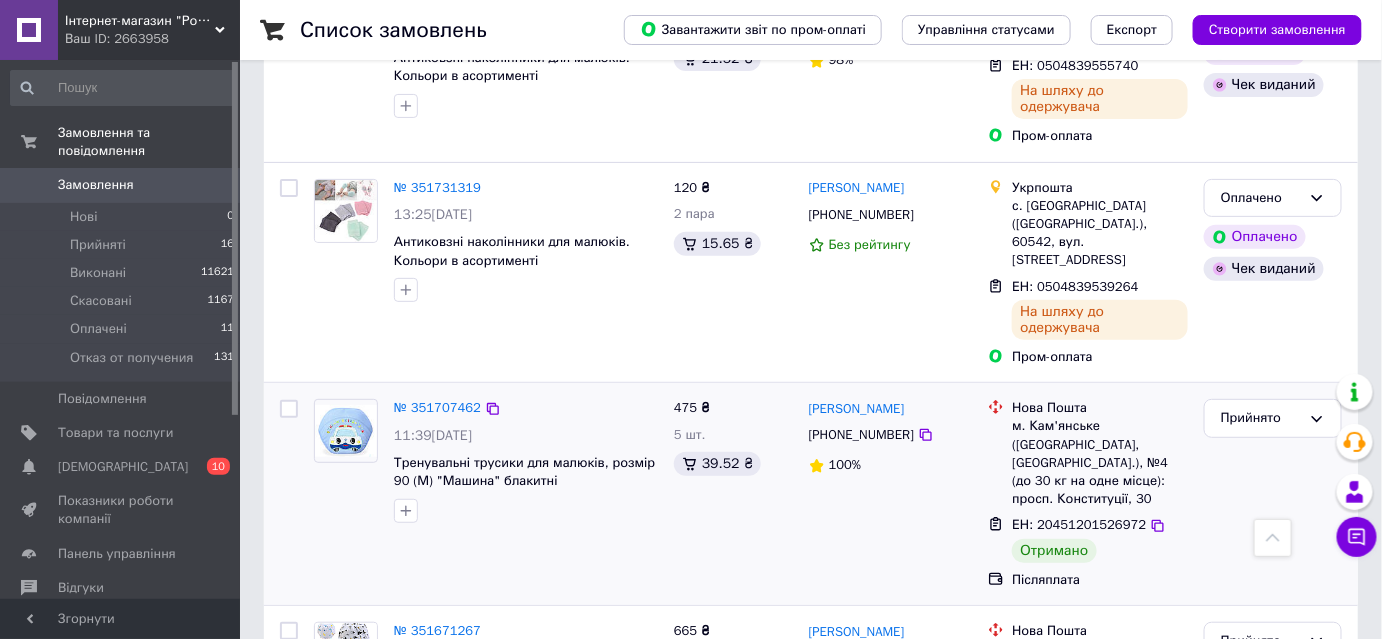 scroll, scrollTop: 2727, scrollLeft: 0, axis: vertical 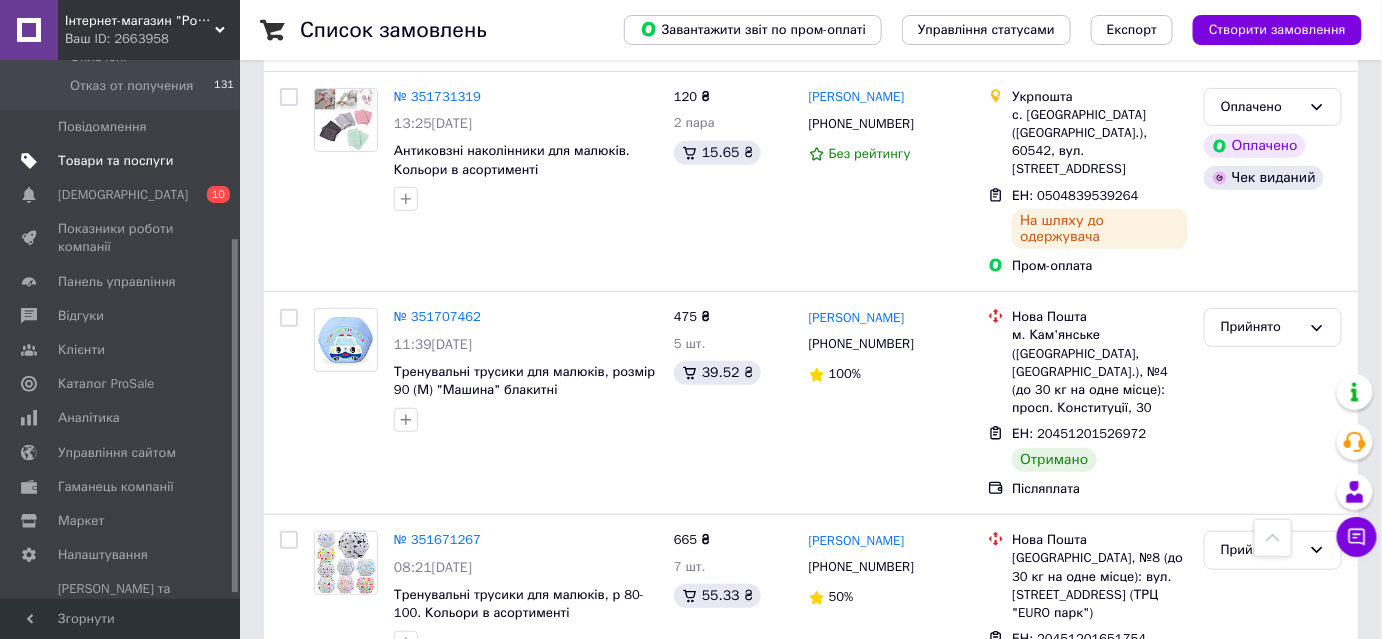 click on "Товари та послуги" at bounding box center (115, 161) 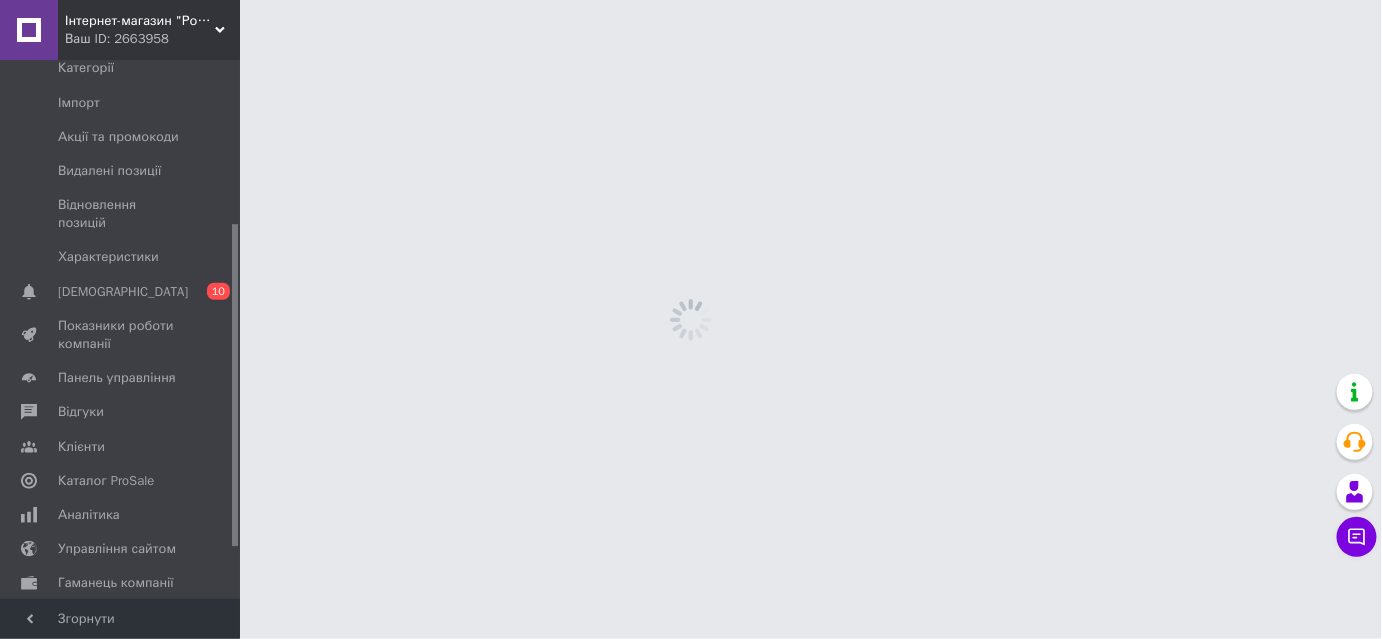 scroll, scrollTop: 0, scrollLeft: 0, axis: both 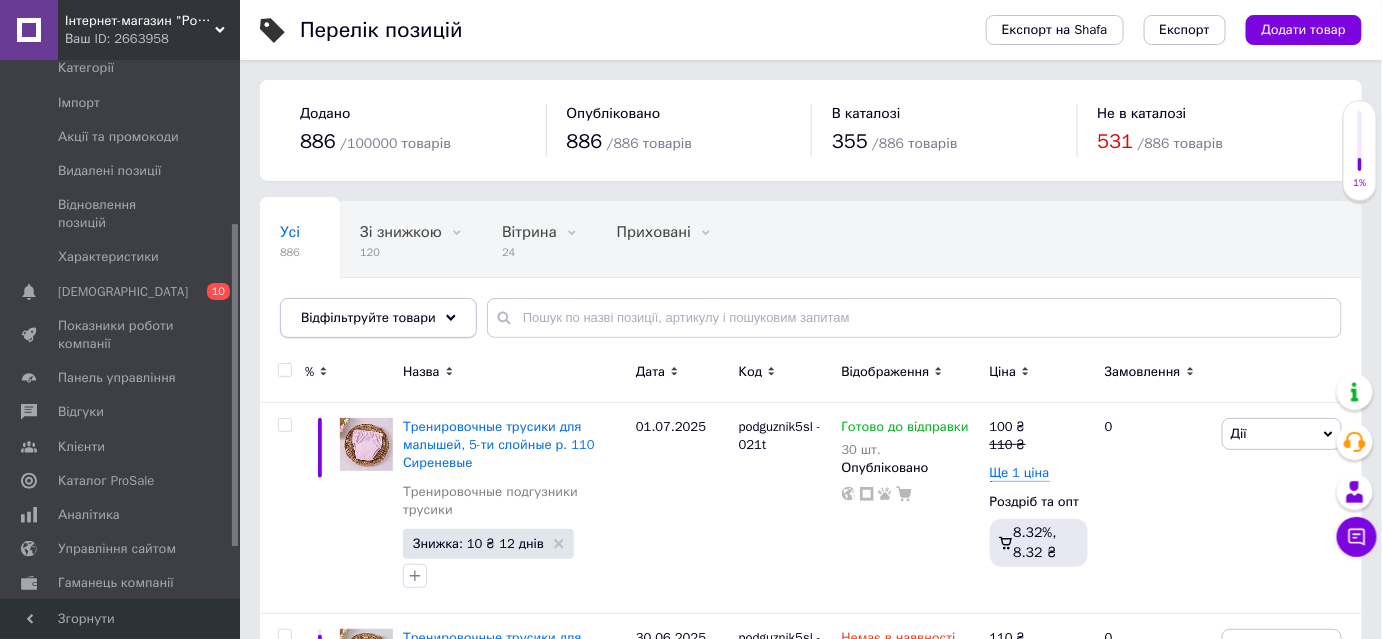 click on "Відфільтруйте товари" at bounding box center (368, 317) 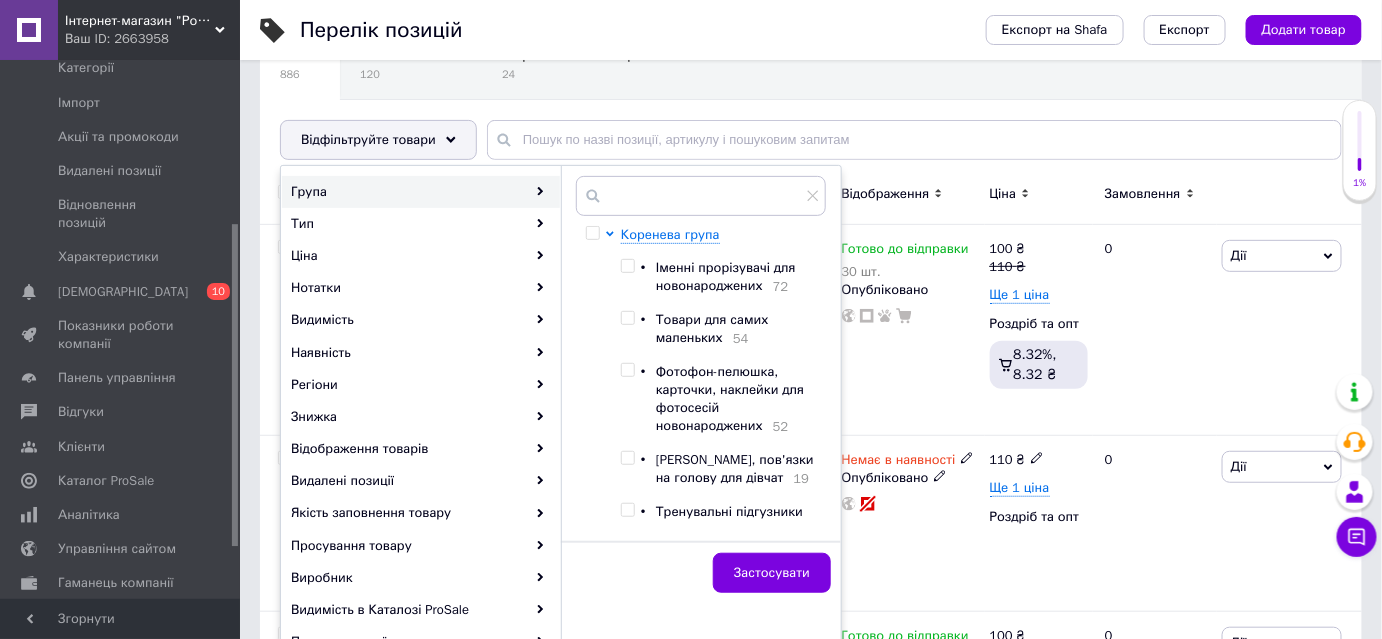 scroll, scrollTop: 181, scrollLeft: 0, axis: vertical 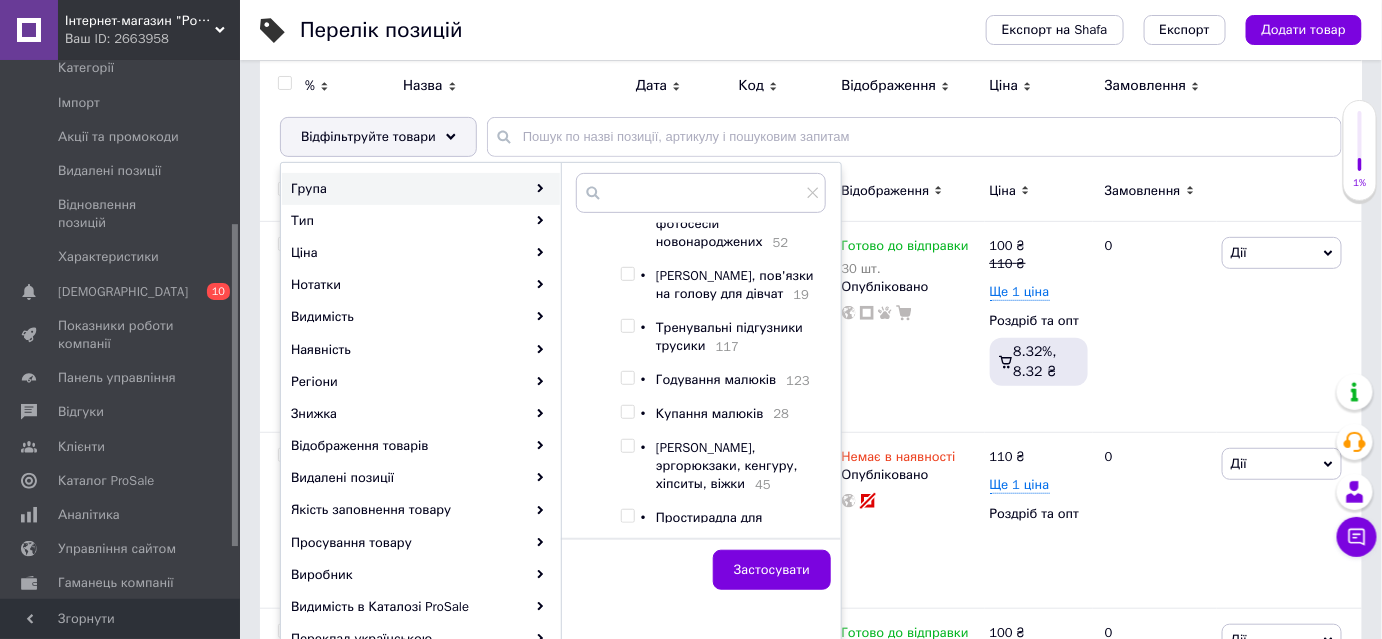 click at bounding box center (627, 326) 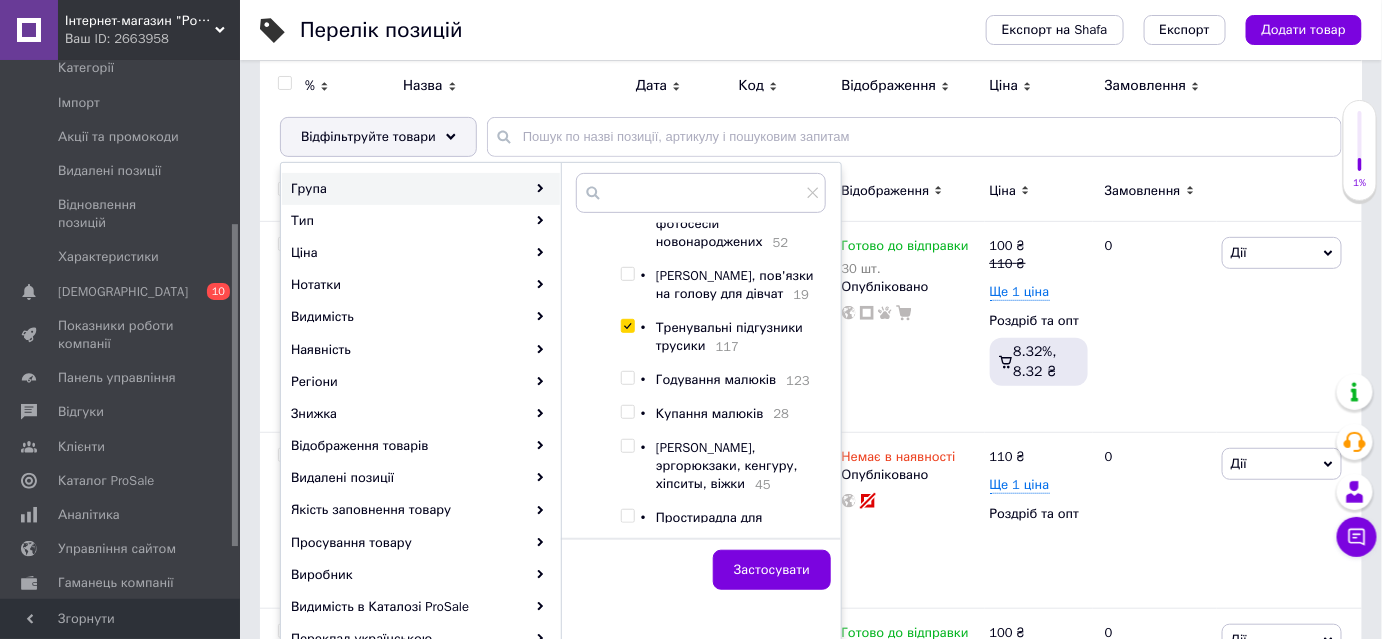 checkbox on "true" 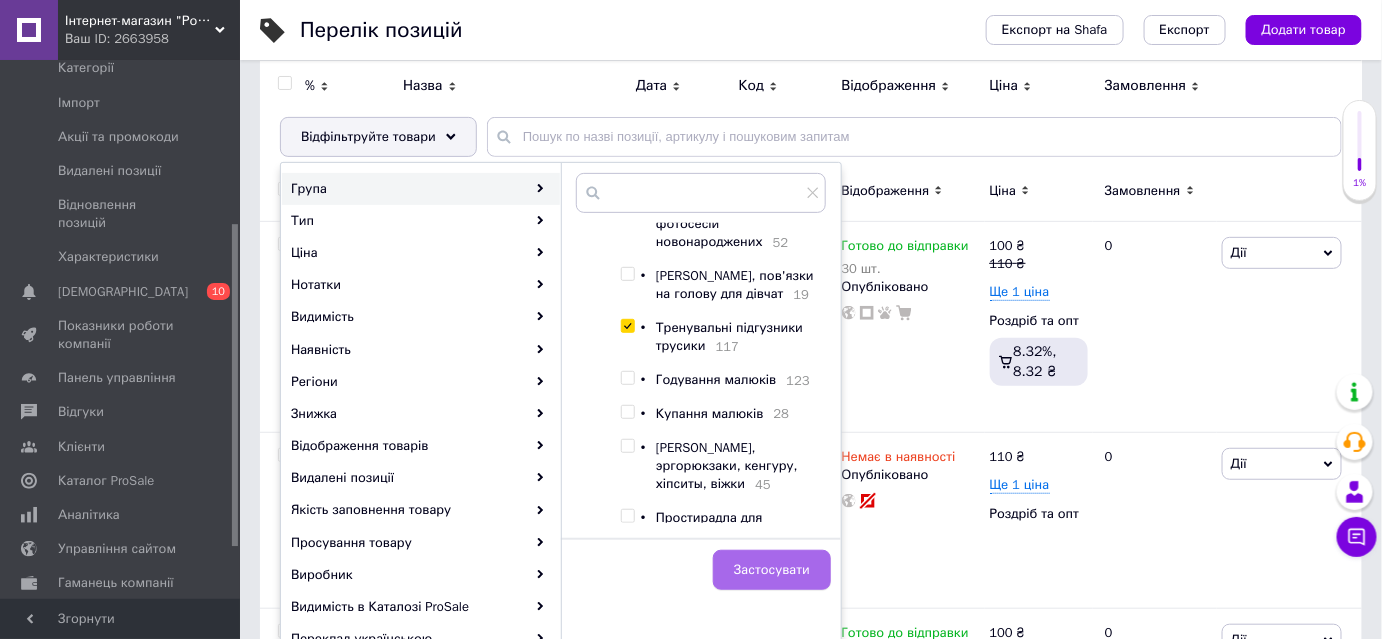 click on "Застосувати" at bounding box center (772, 570) 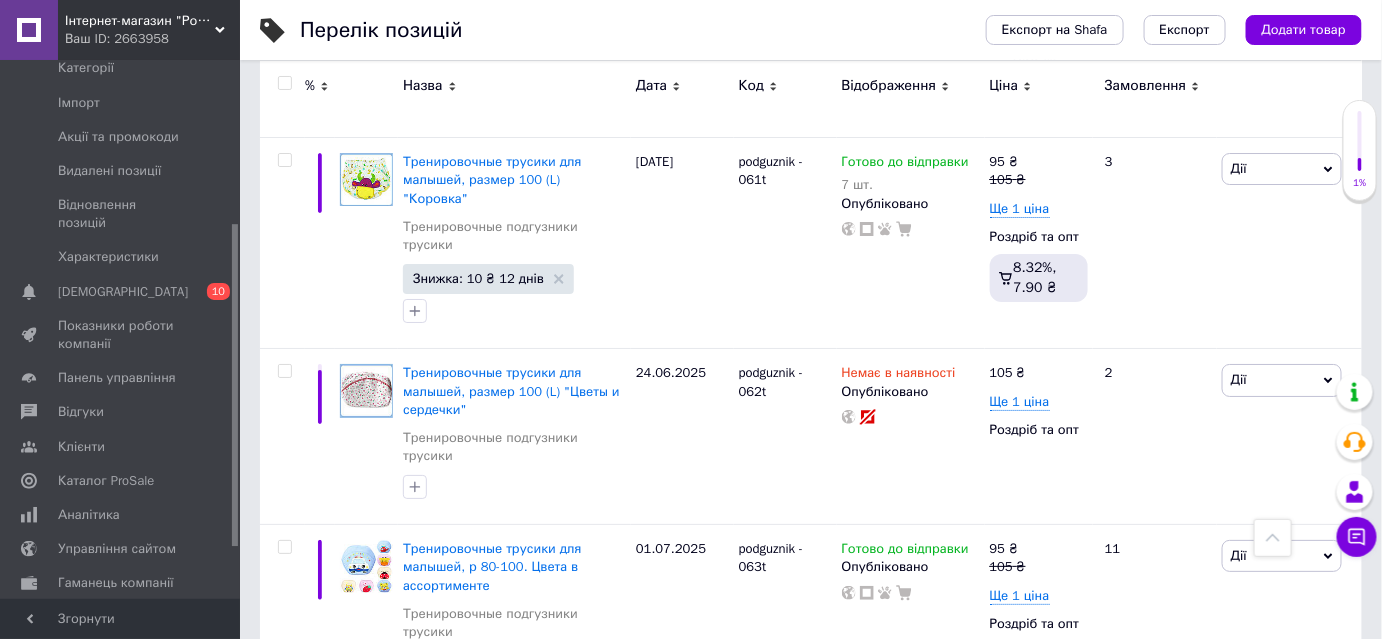 scroll, scrollTop: 15072, scrollLeft: 0, axis: vertical 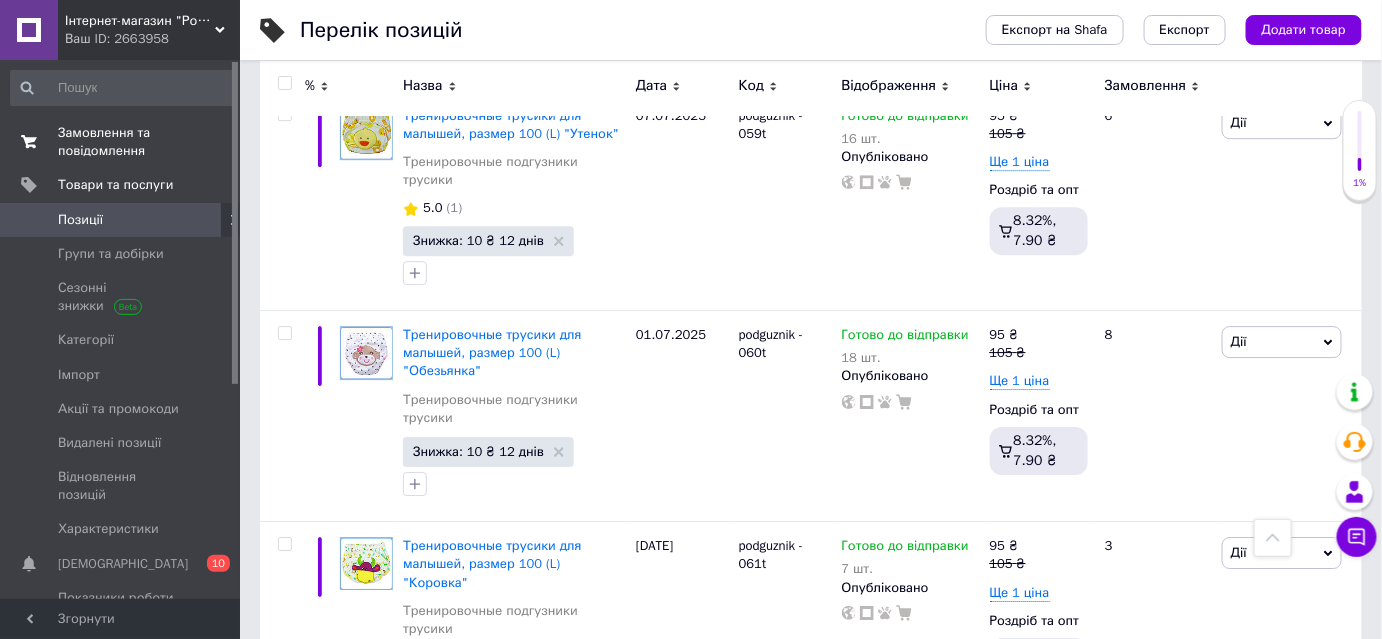click on "Замовлення та повідомлення" at bounding box center (121, 142) 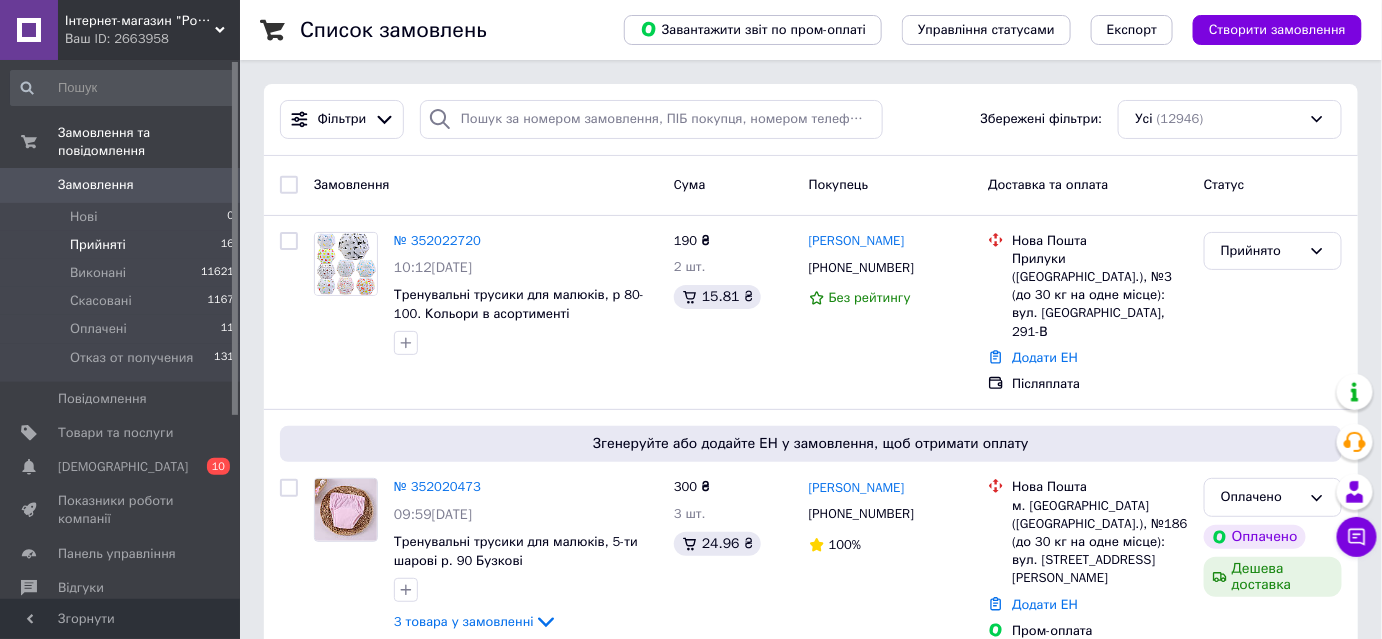 click on "Прийняті" at bounding box center [98, 245] 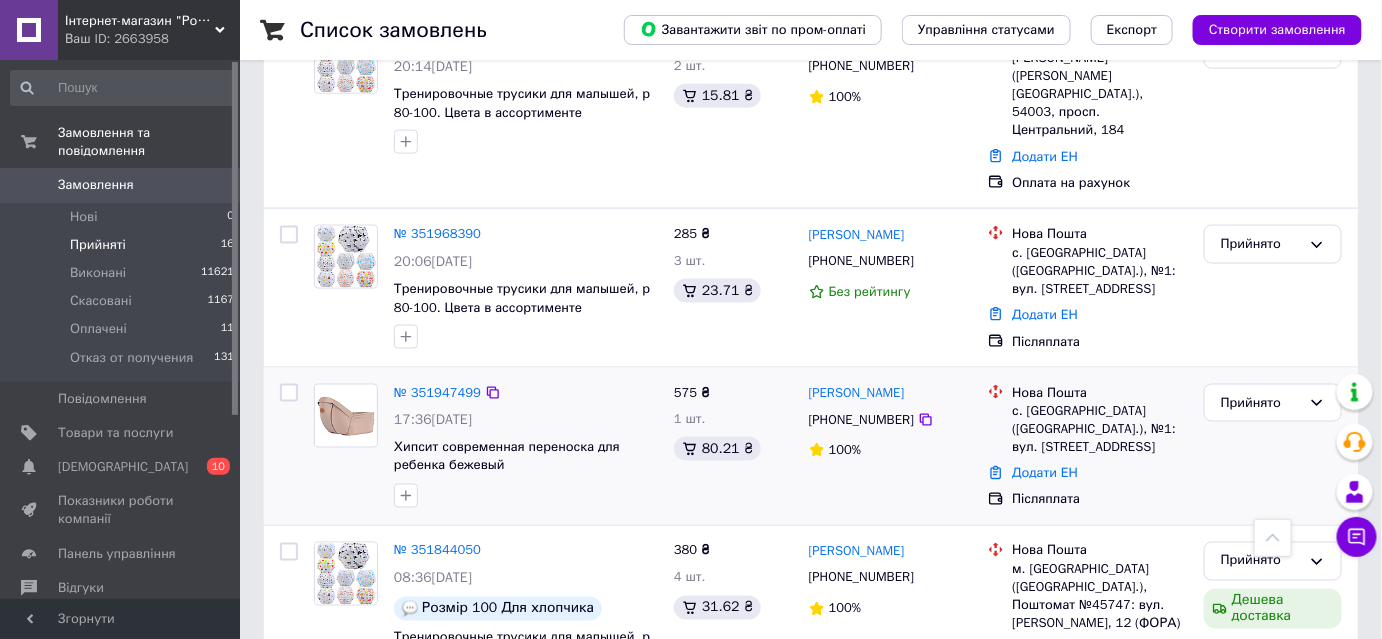 scroll, scrollTop: 818, scrollLeft: 0, axis: vertical 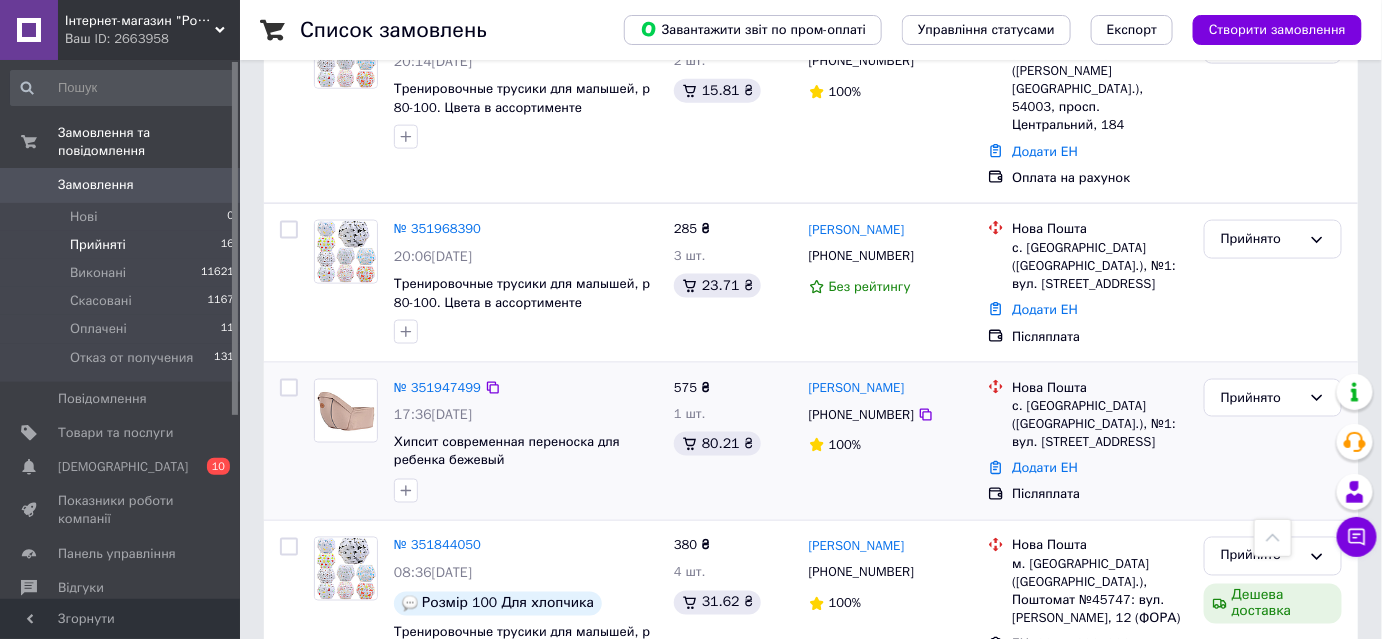 click on "№ 351947499" at bounding box center (437, 388) 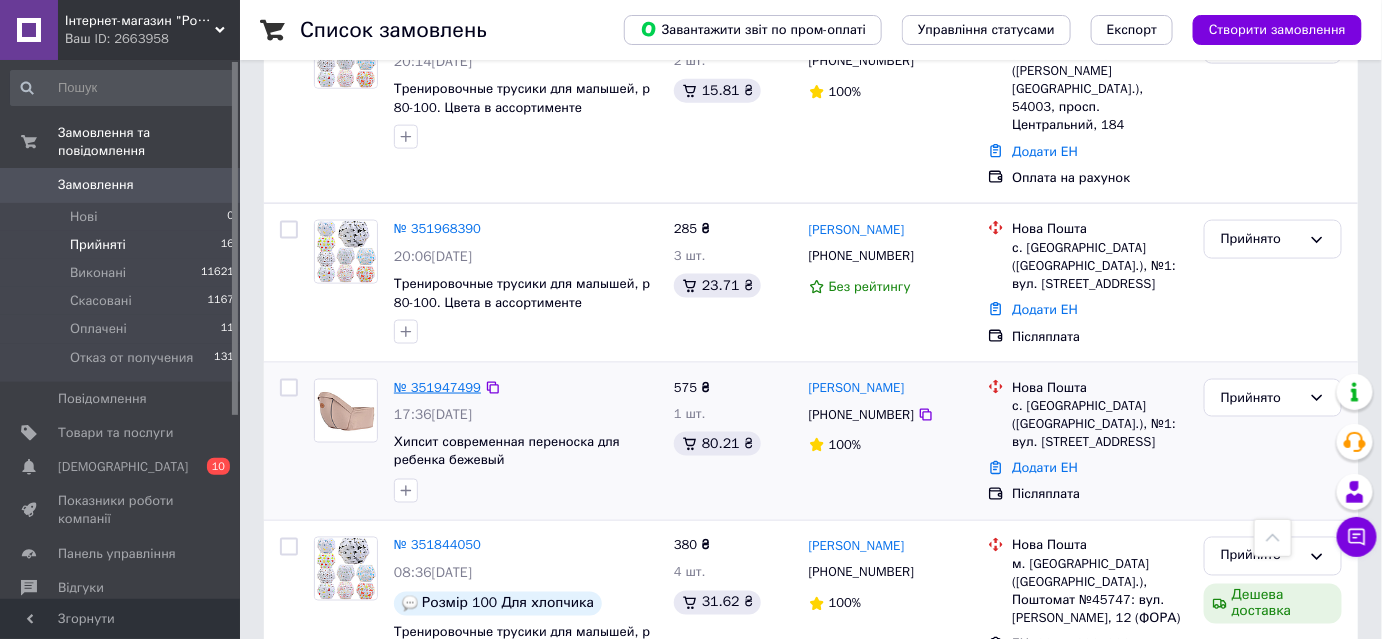 click on "№ 351947499" at bounding box center [437, 387] 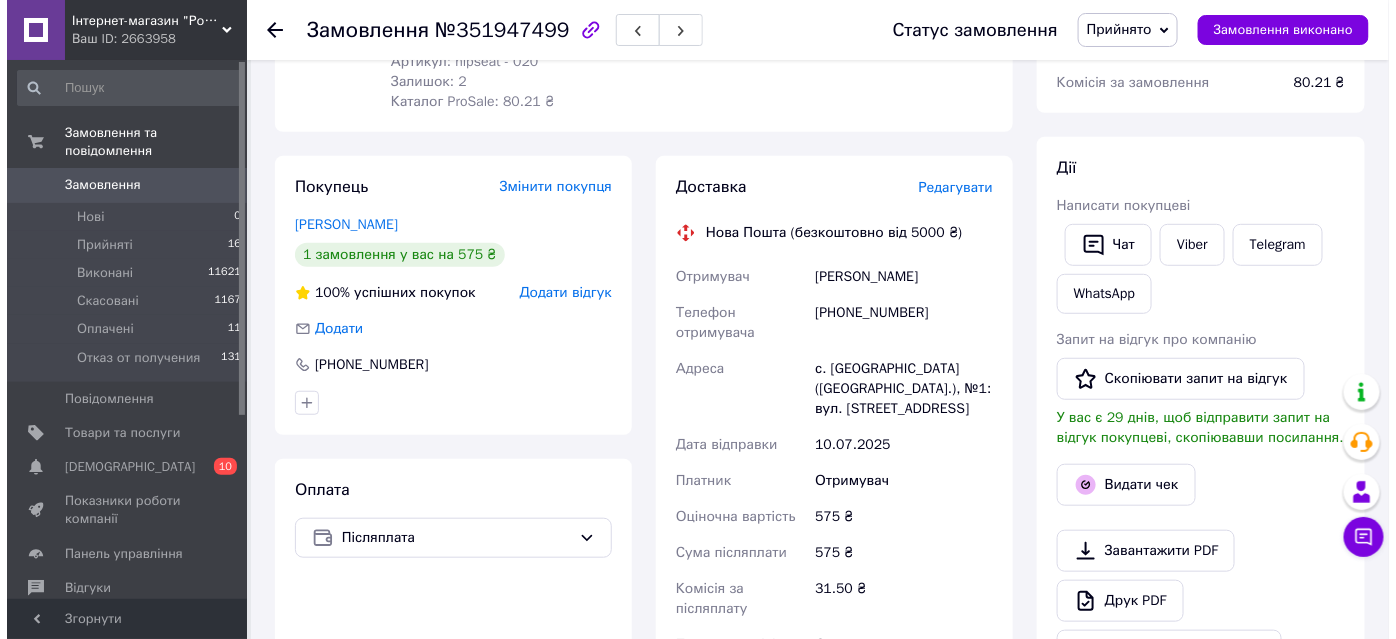 scroll, scrollTop: 272, scrollLeft: 0, axis: vertical 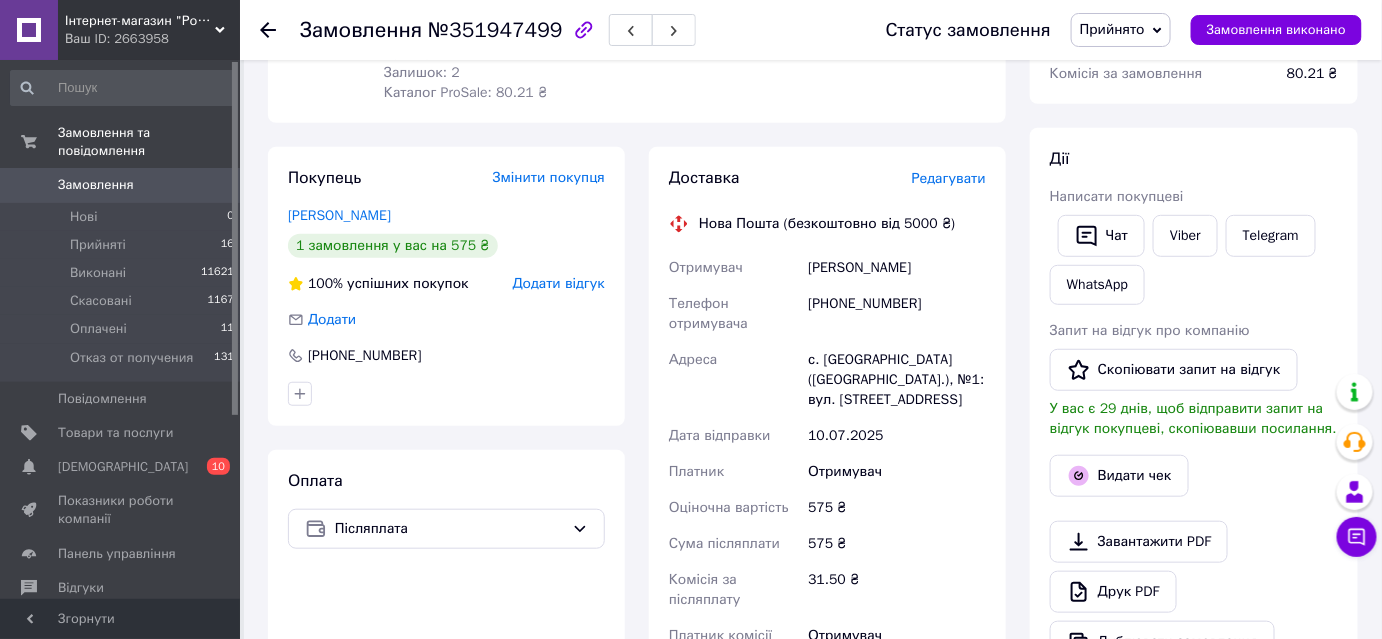click on "Редагувати" at bounding box center [949, 178] 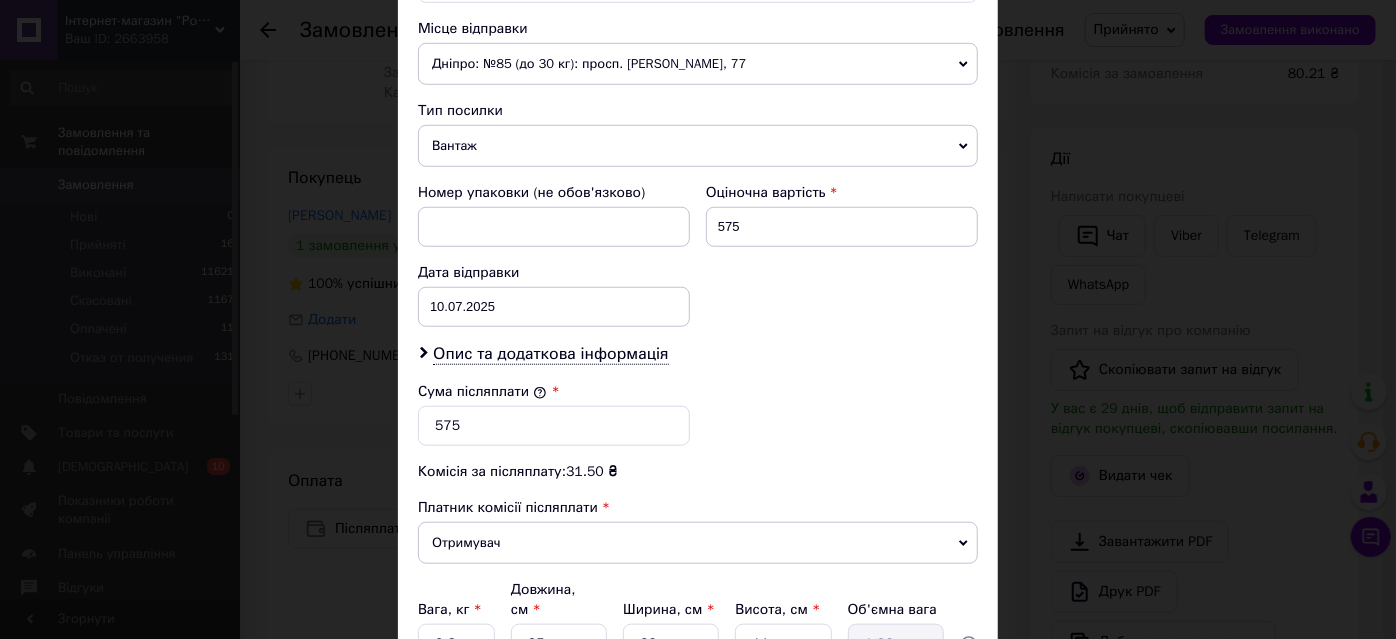 scroll, scrollTop: 605, scrollLeft: 0, axis: vertical 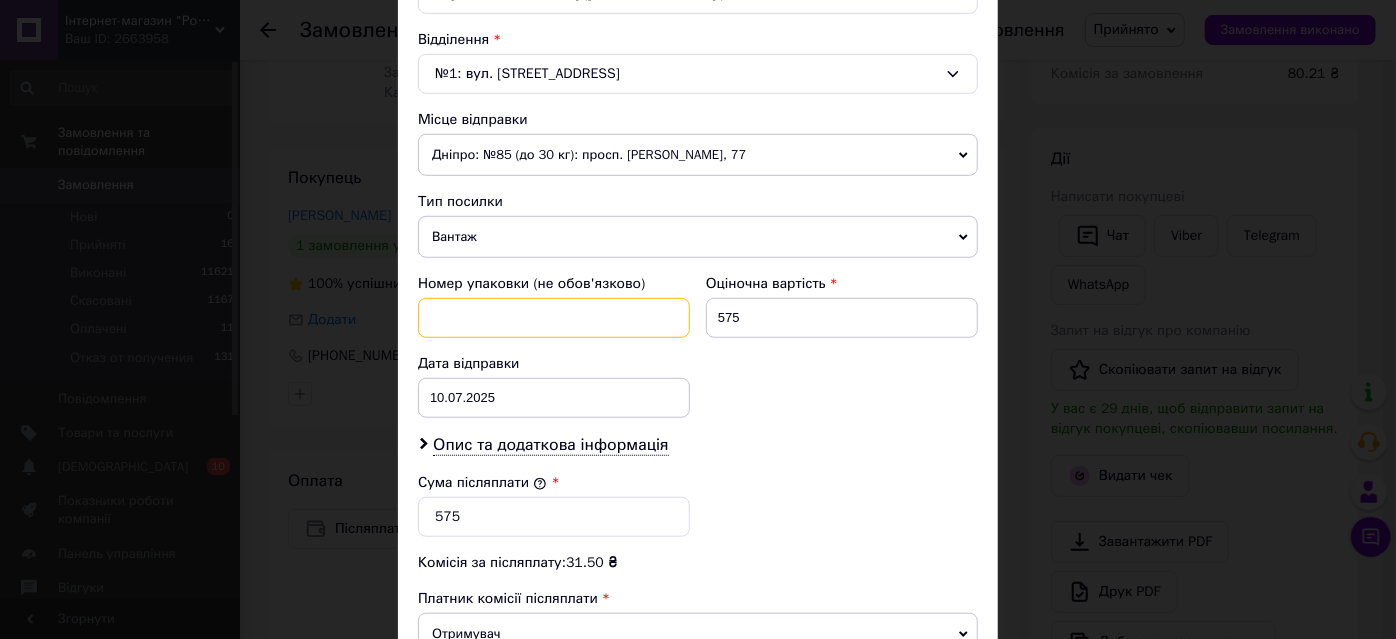 click at bounding box center (554, 318) 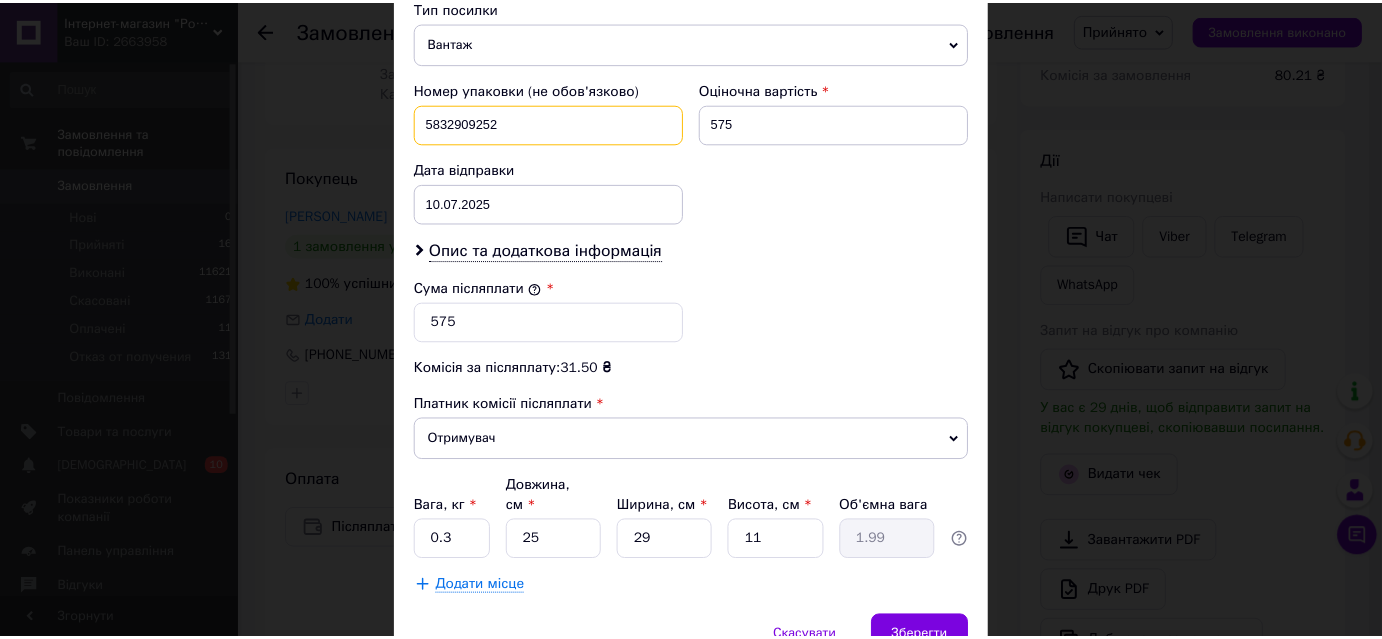 scroll, scrollTop: 878, scrollLeft: 0, axis: vertical 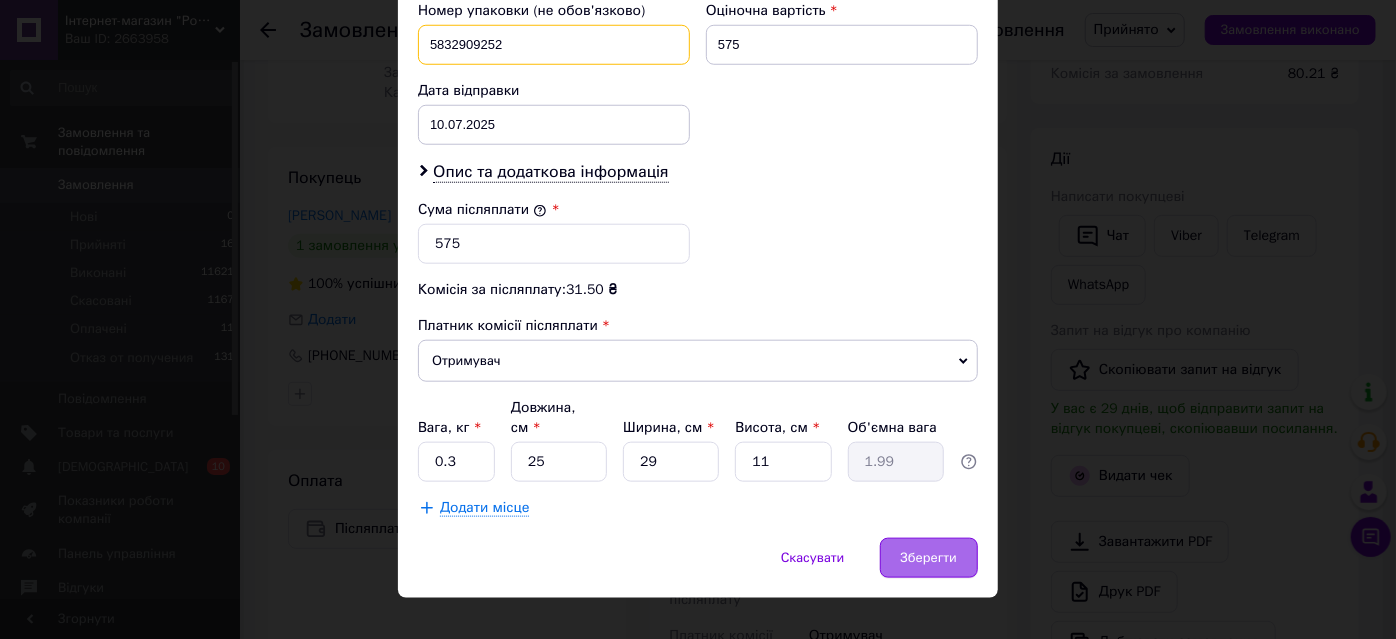 type on "5832909252" 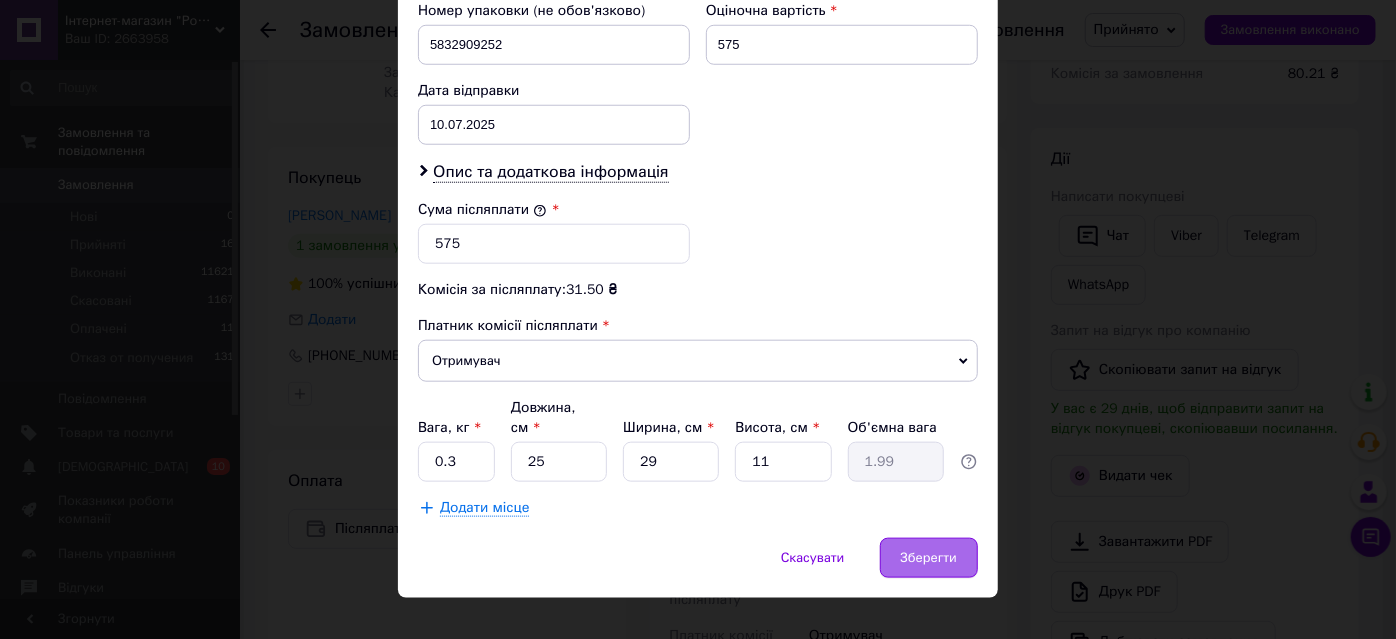 click on "Зберегти" at bounding box center [929, 558] 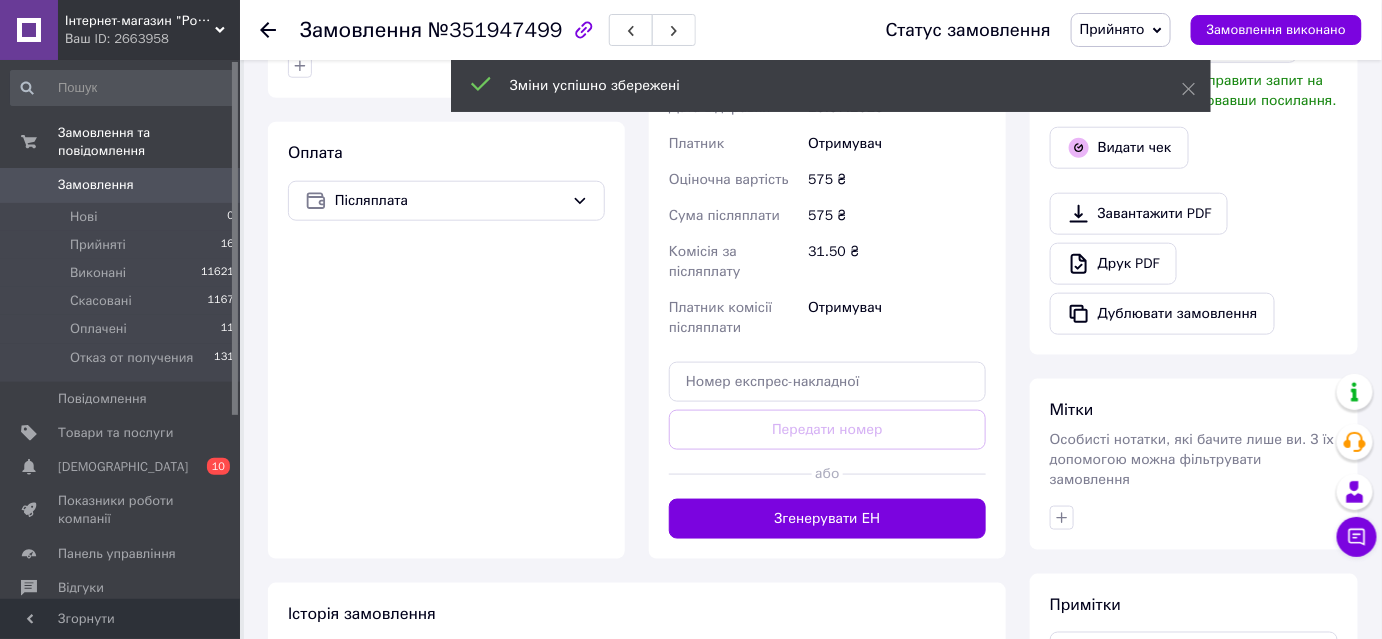 scroll, scrollTop: 636, scrollLeft: 0, axis: vertical 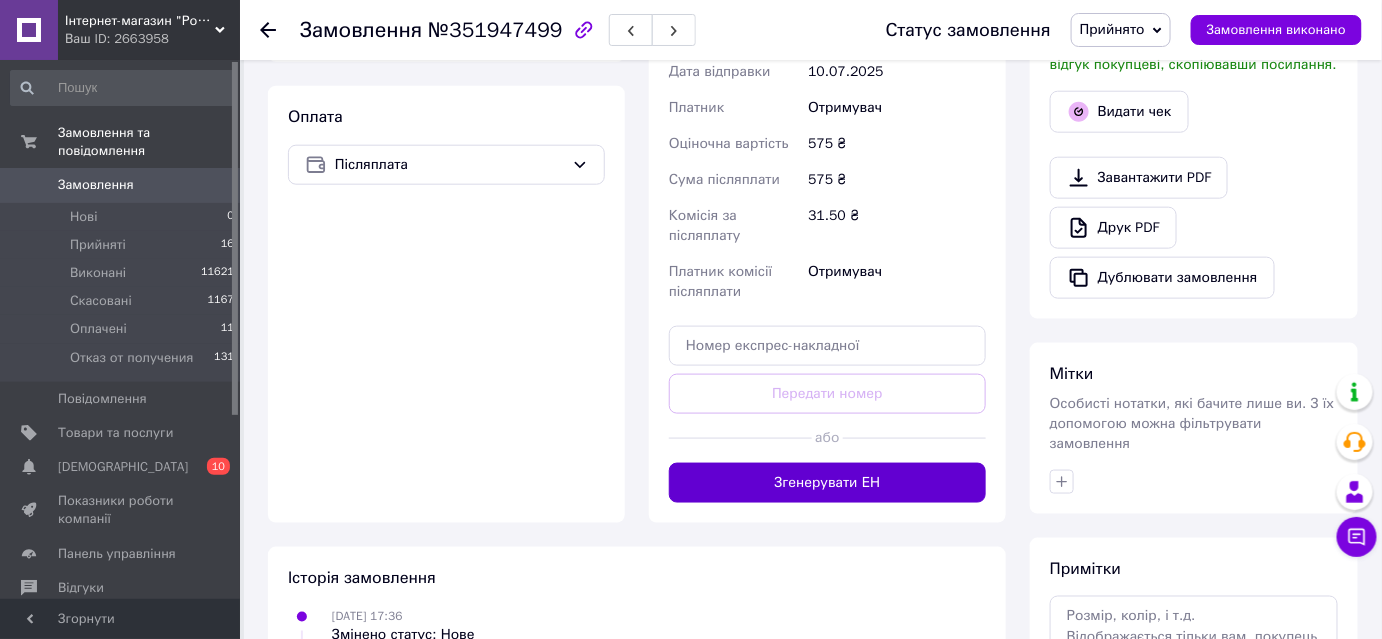 click on "Згенерувати ЕН" at bounding box center [827, 483] 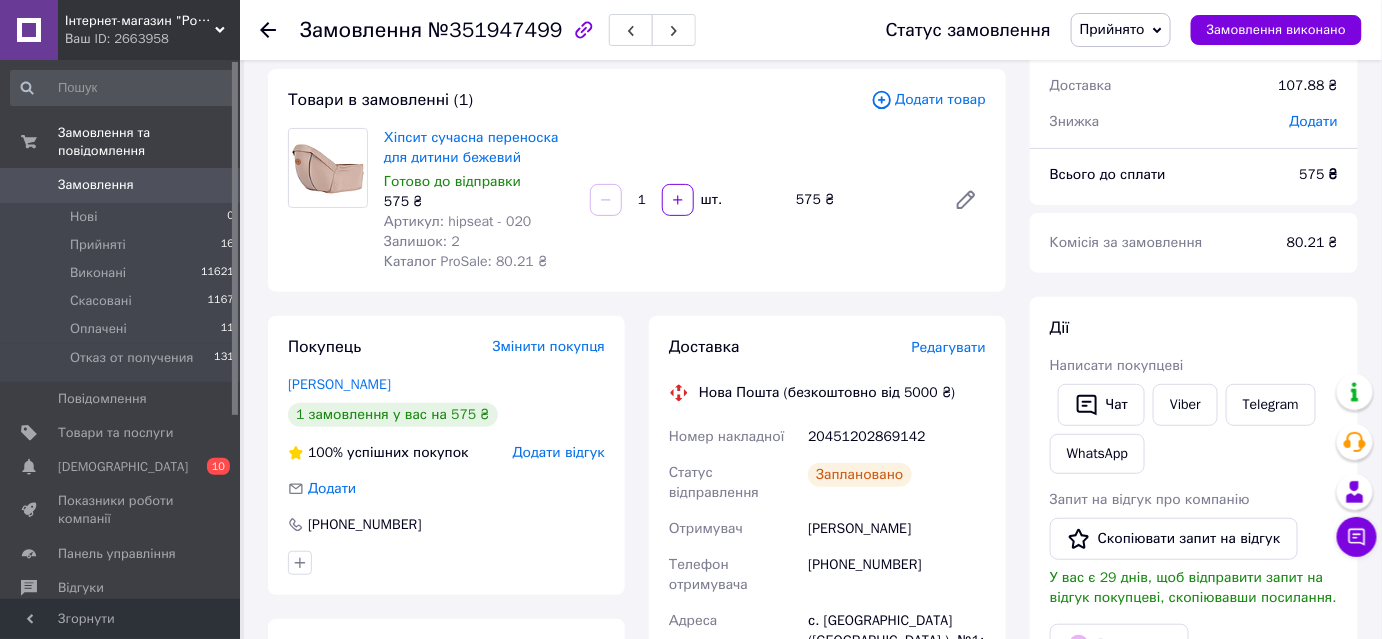 scroll, scrollTop: 181, scrollLeft: 0, axis: vertical 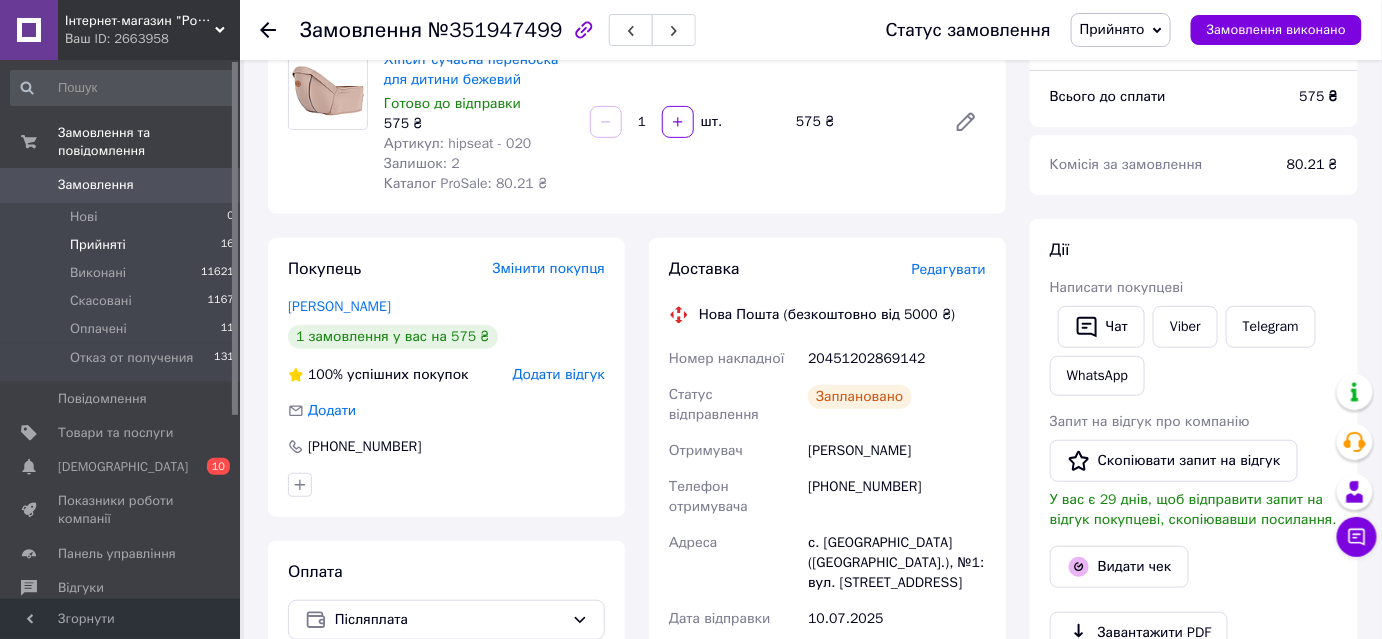 click on "Прийняті" at bounding box center [98, 245] 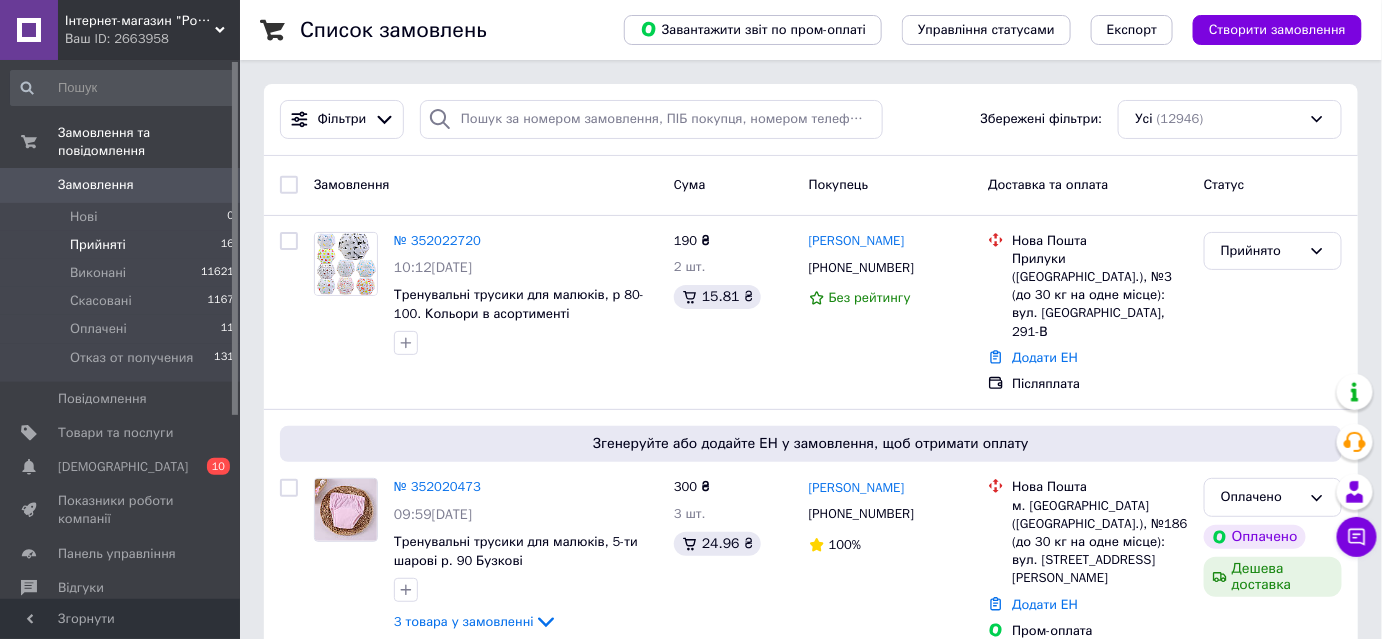 click on "Прийняті" at bounding box center (98, 245) 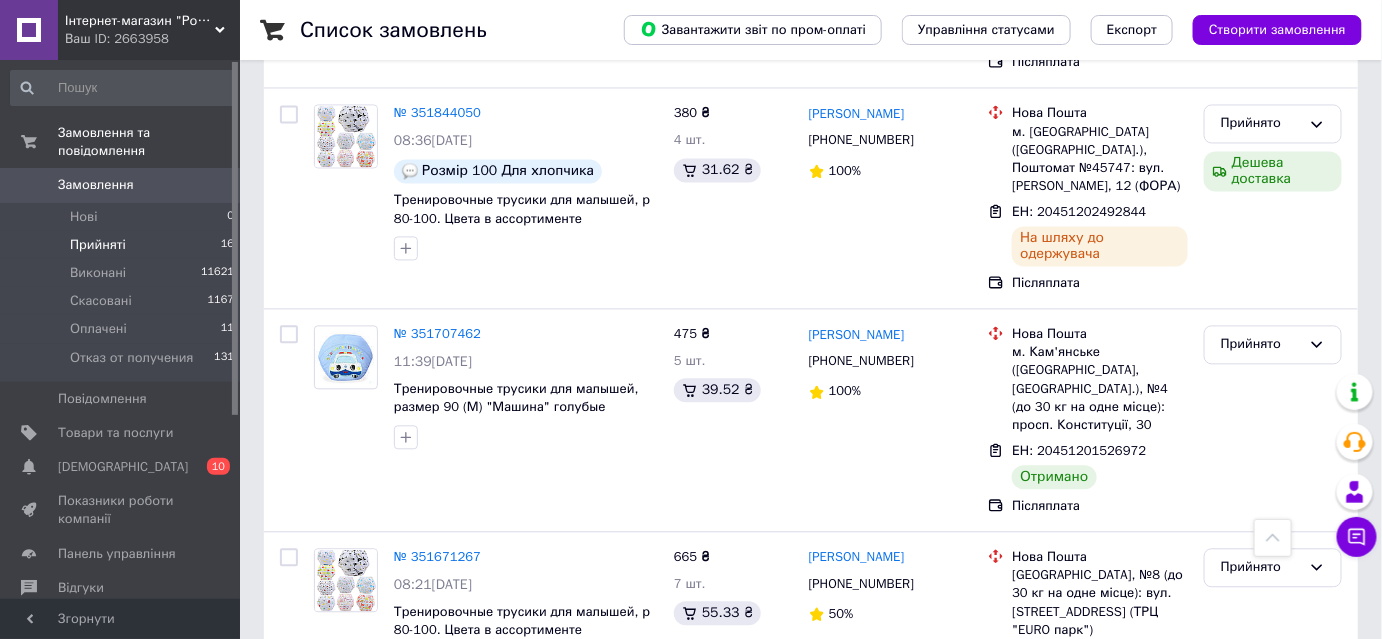 scroll, scrollTop: 1261, scrollLeft: 0, axis: vertical 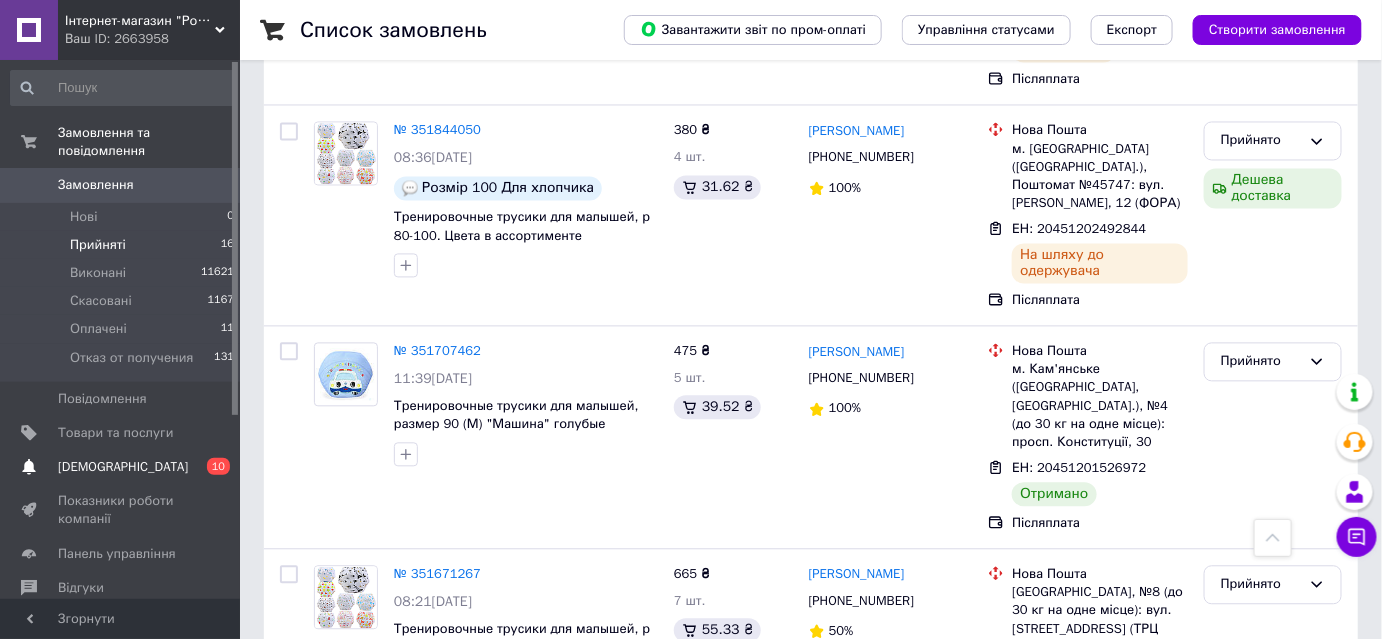 click on "[DEMOGRAPHIC_DATA]" at bounding box center [123, 467] 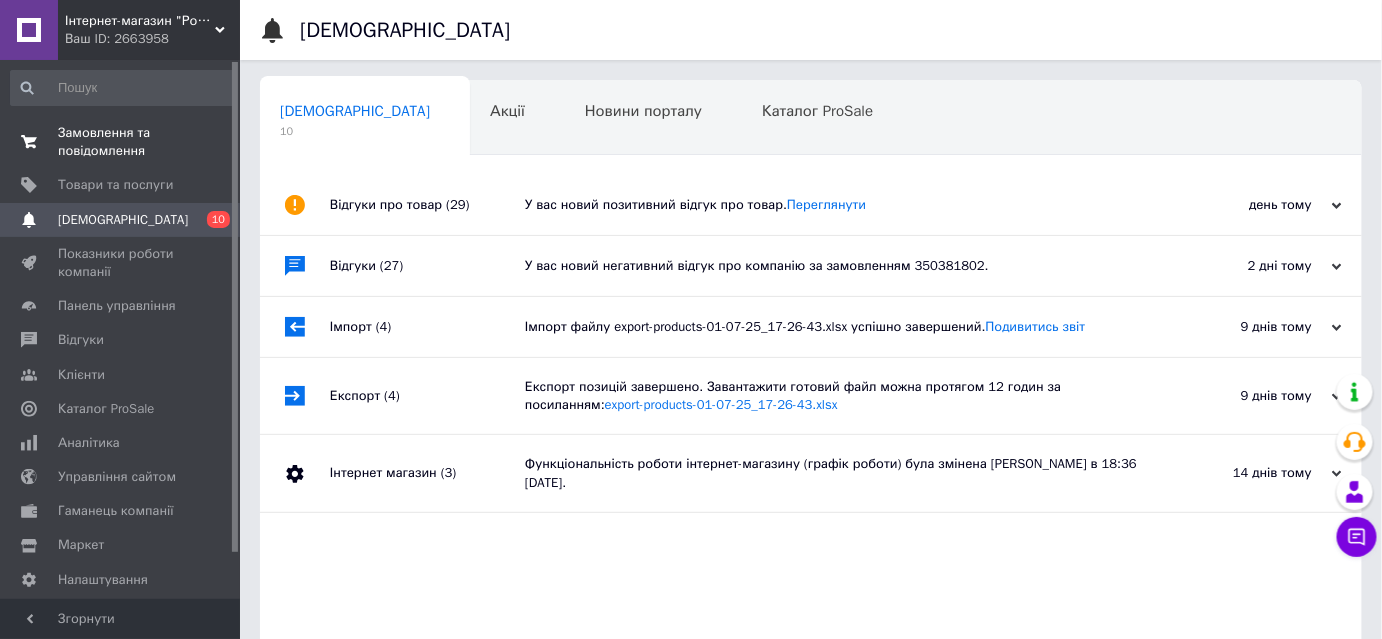 click on "Замовлення та повідомлення" at bounding box center (121, 142) 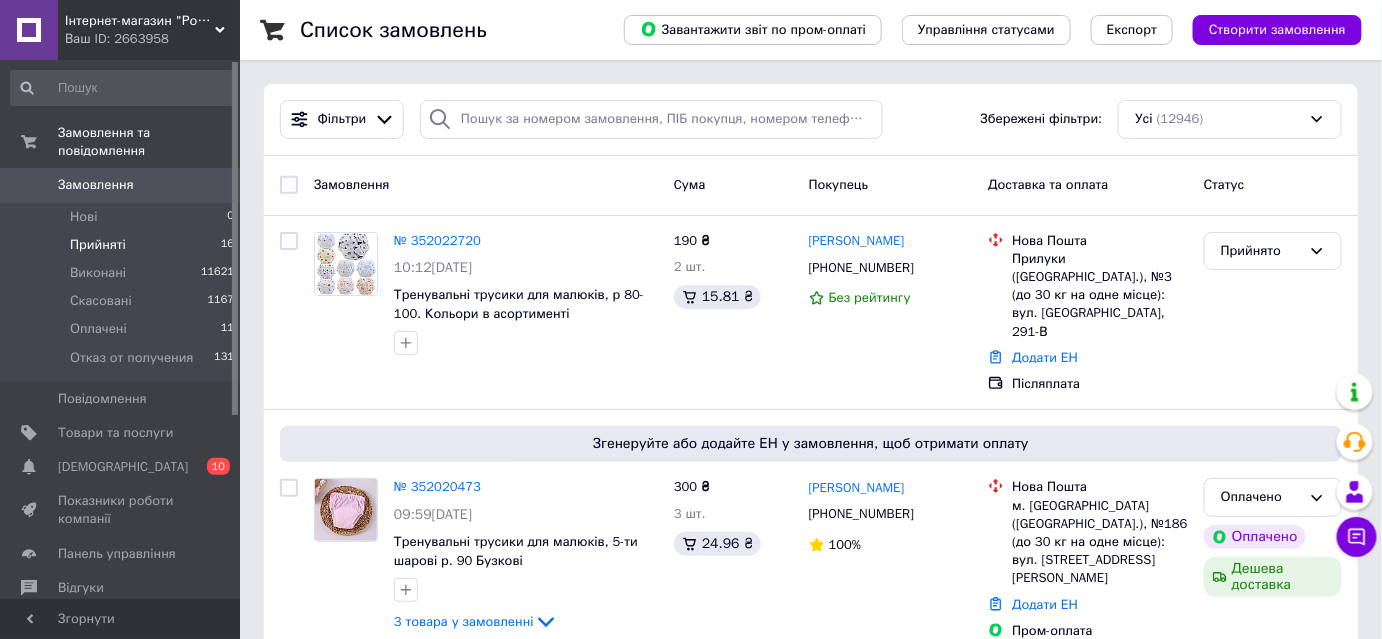 click on "Прийняті" at bounding box center [98, 245] 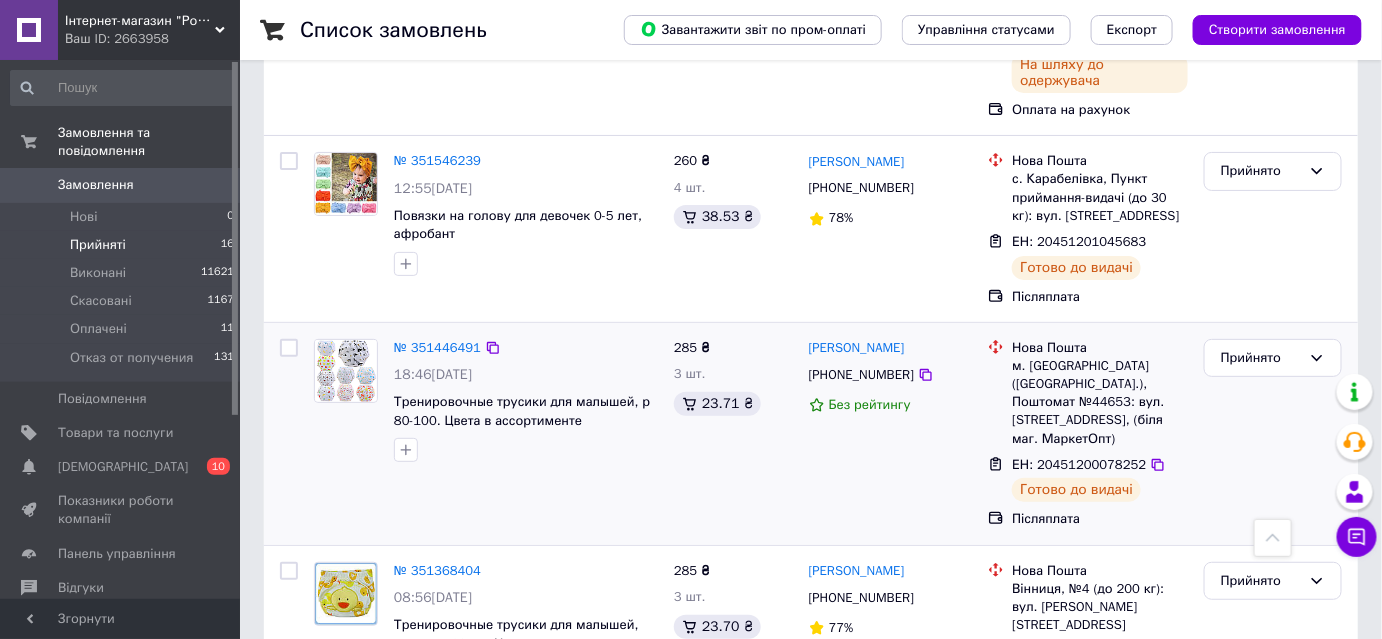 scroll, scrollTop: 2715, scrollLeft: 0, axis: vertical 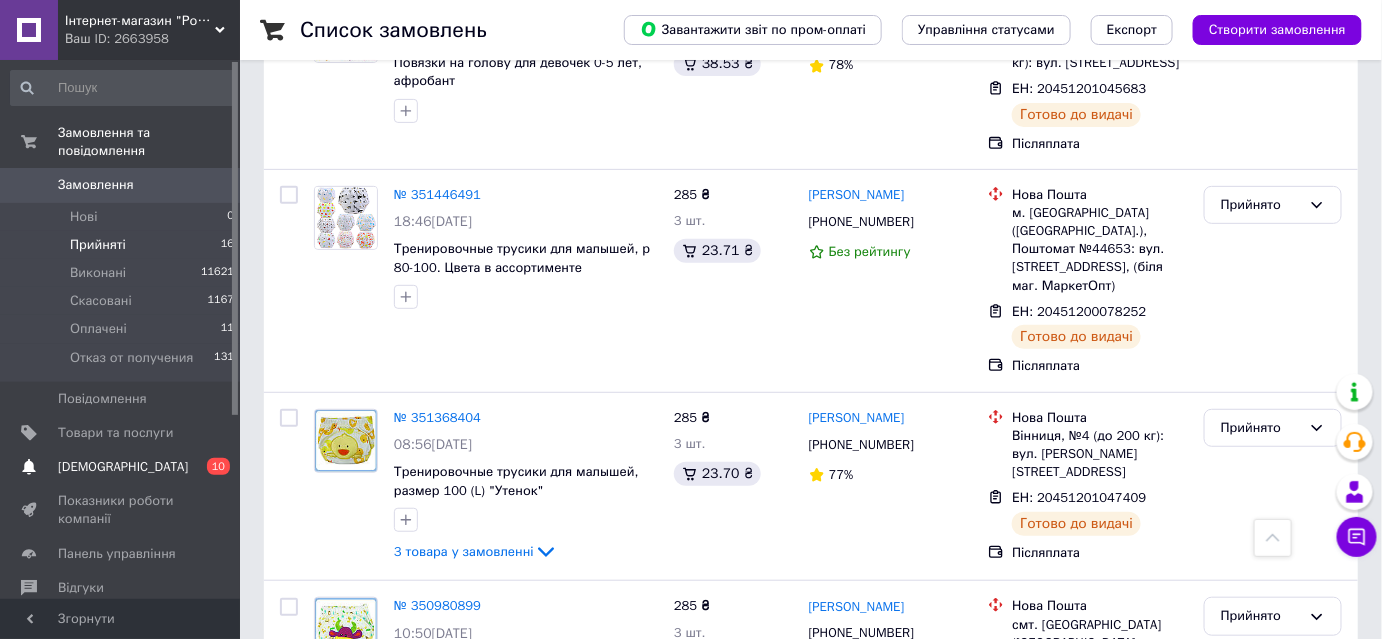 click on "[DEMOGRAPHIC_DATA]" at bounding box center (123, 467) 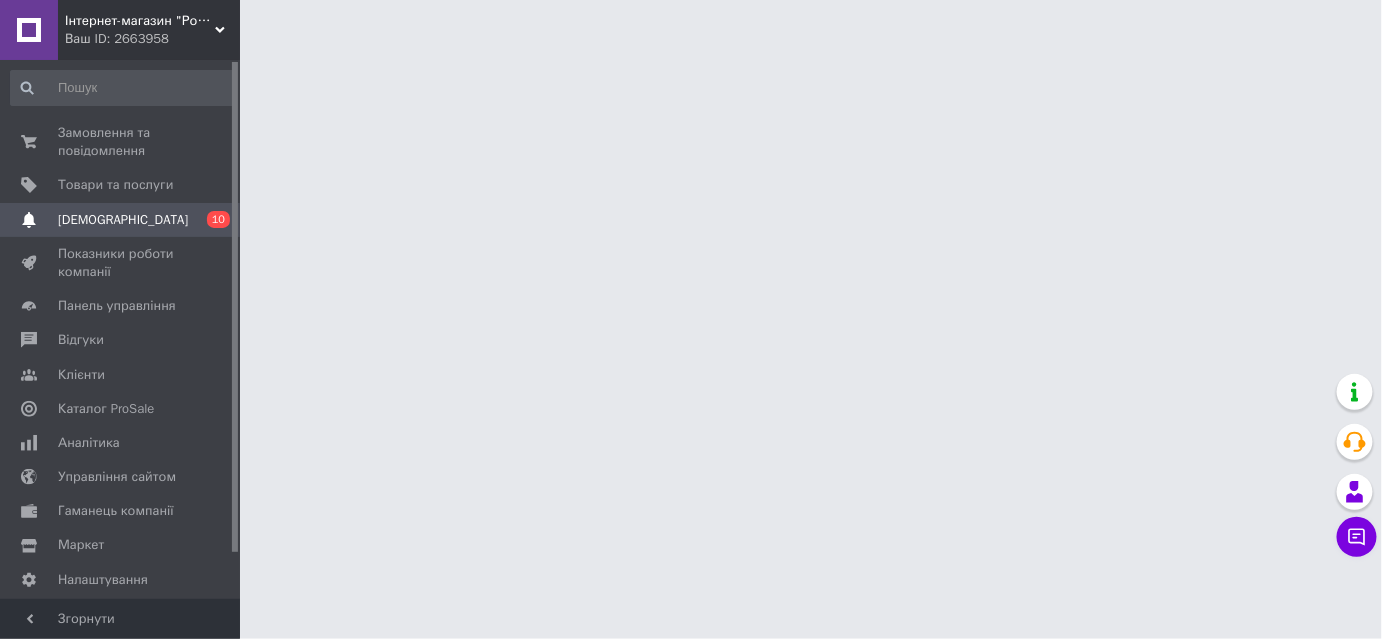 scroll, scrollTop: 0, scrollLeft: 0, axis: both 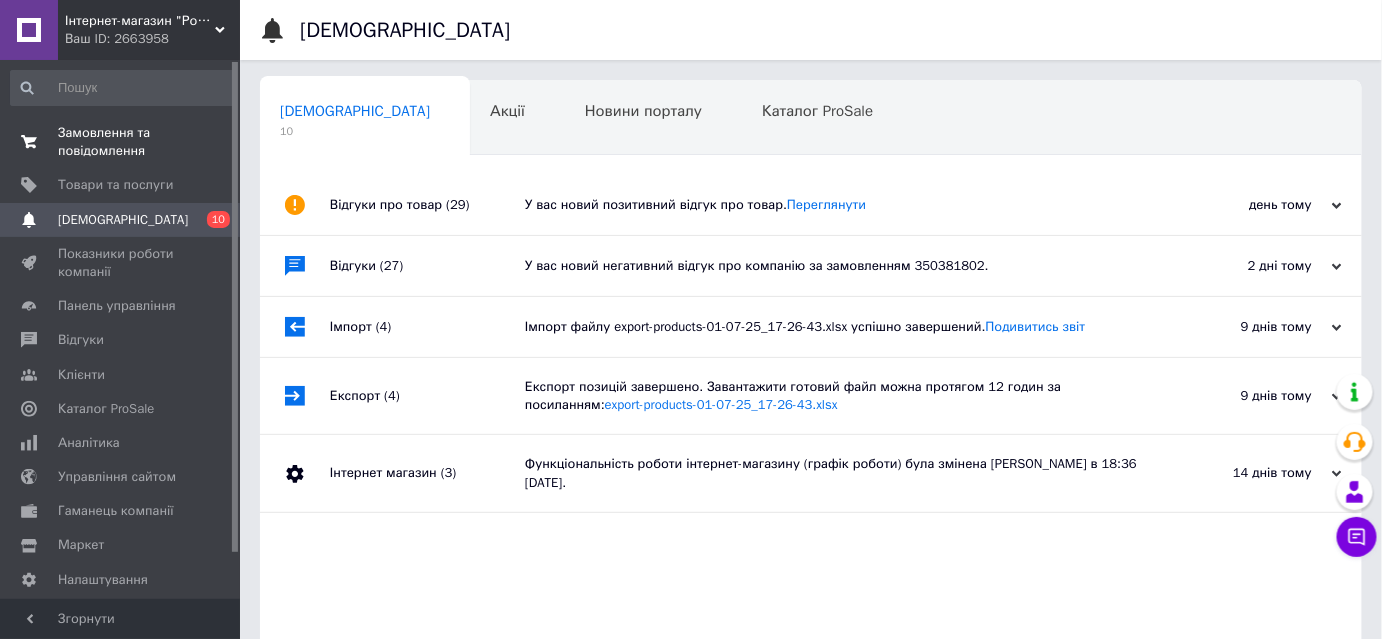 click on "Замовлення та повідомлення" at bounding box center (121, 142) 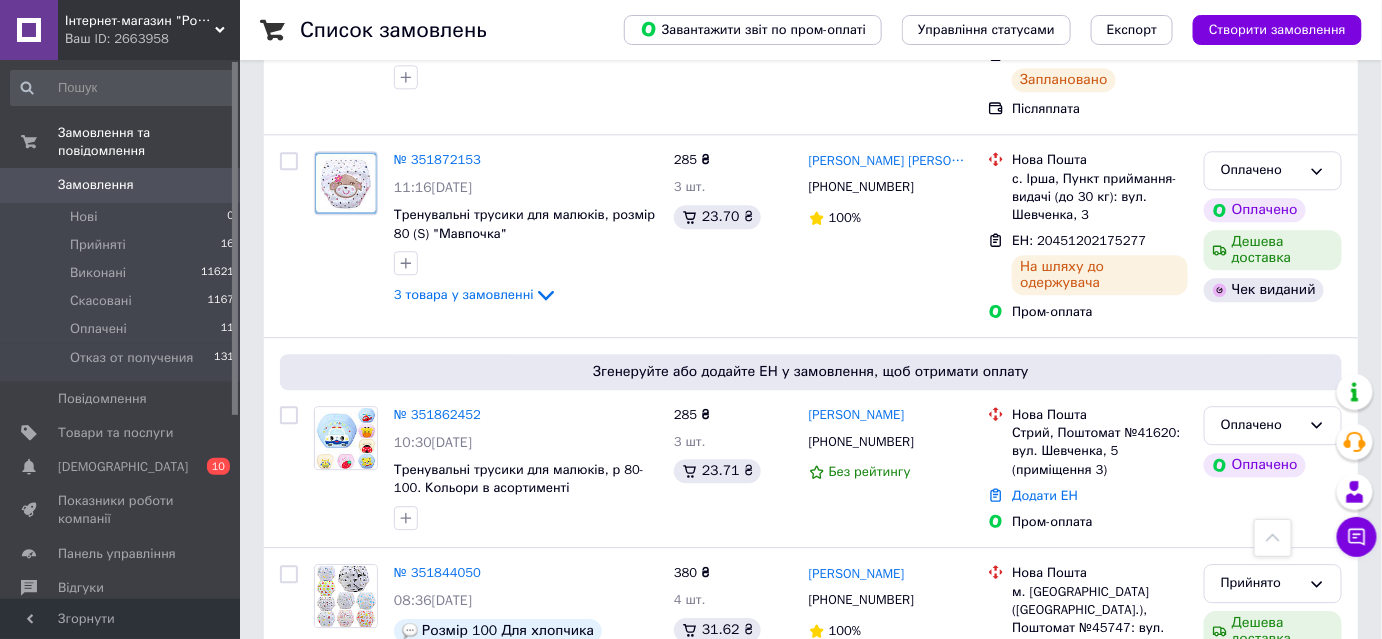 scroll, scrollTop: 1636, scrollLeft: 0, axis: vertical 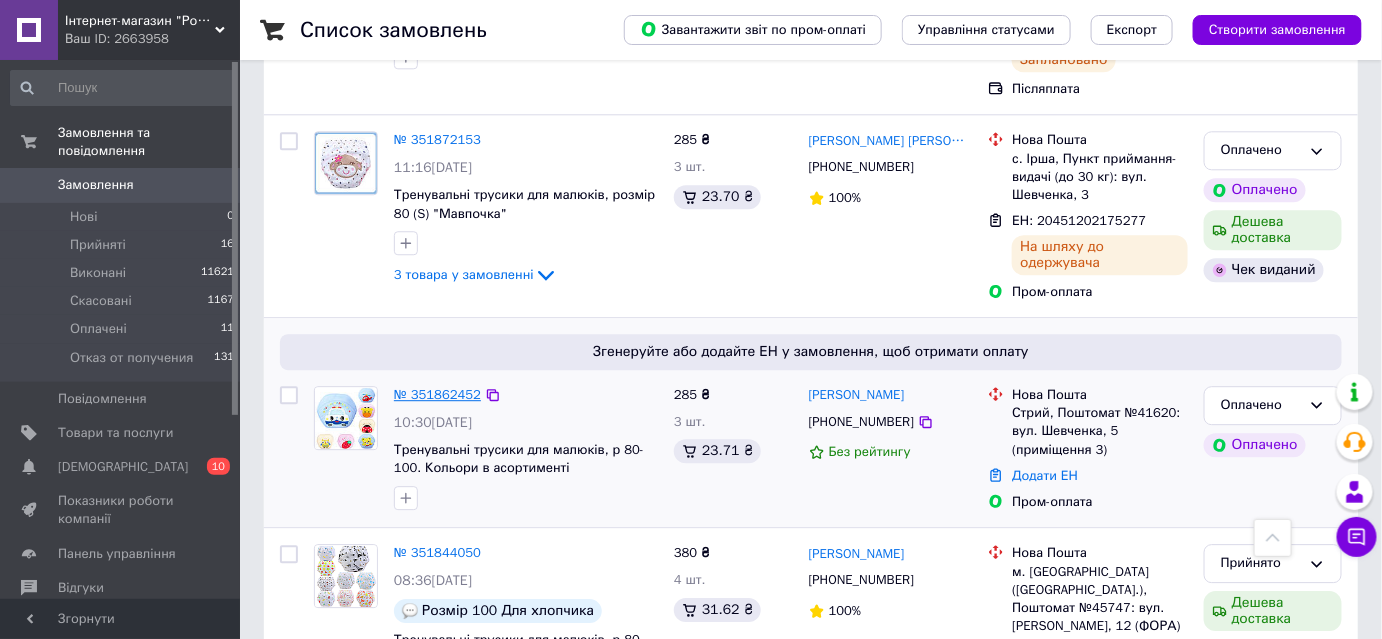 click on "№ 351862452" at bounding box center (437, 394) 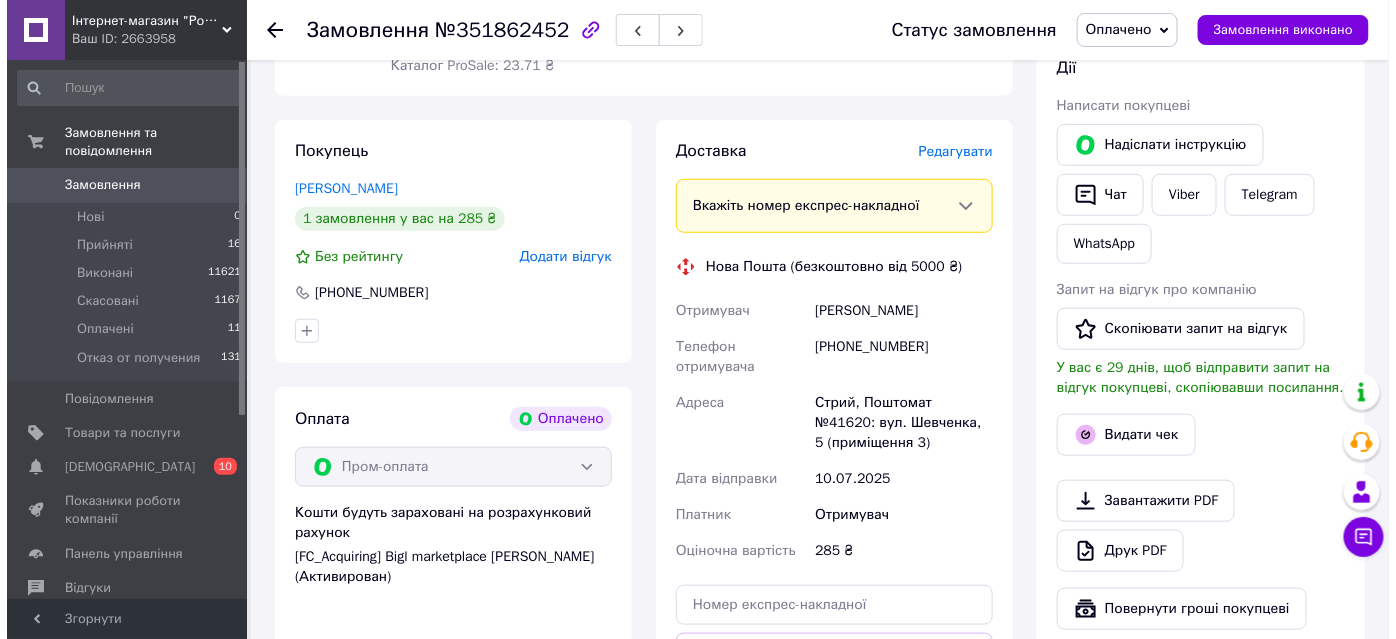 scroll, scrollTop: 545, scrollLeft: 0, axis: vertical 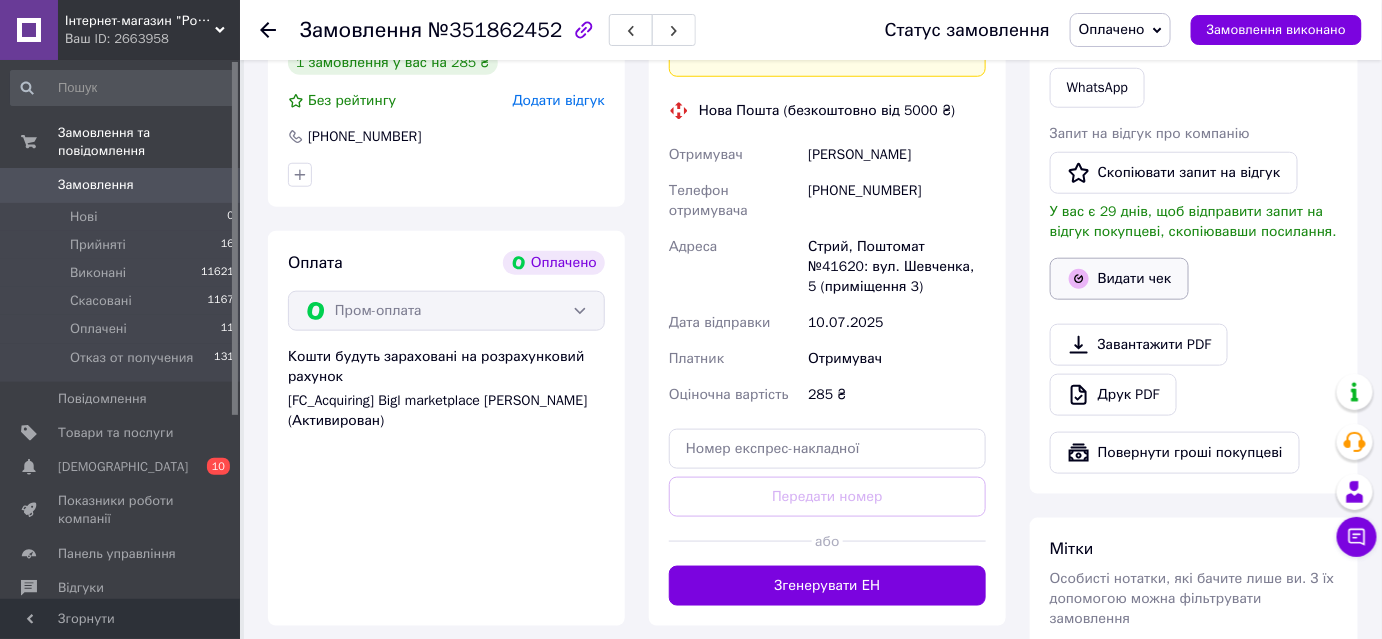 click on "Видати чек" at bounding box center (1119, 279) 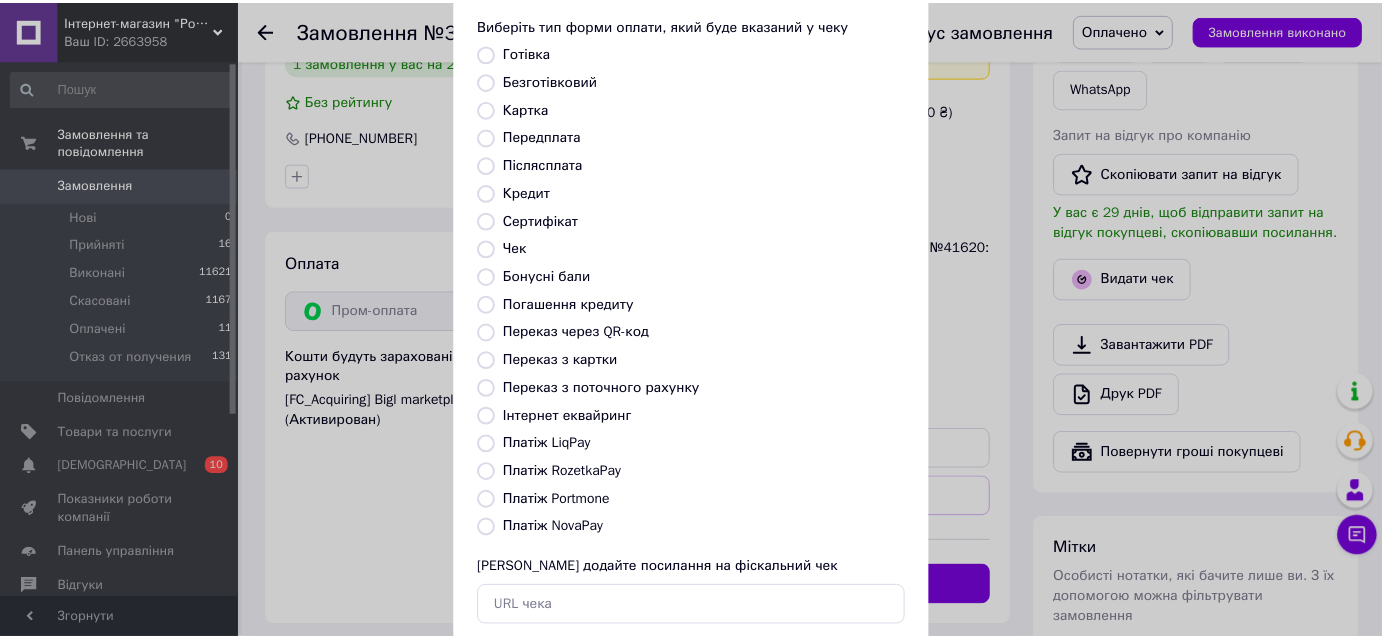 scroll, scrollTop: 219, scrollLeft: 0, axis: vertical 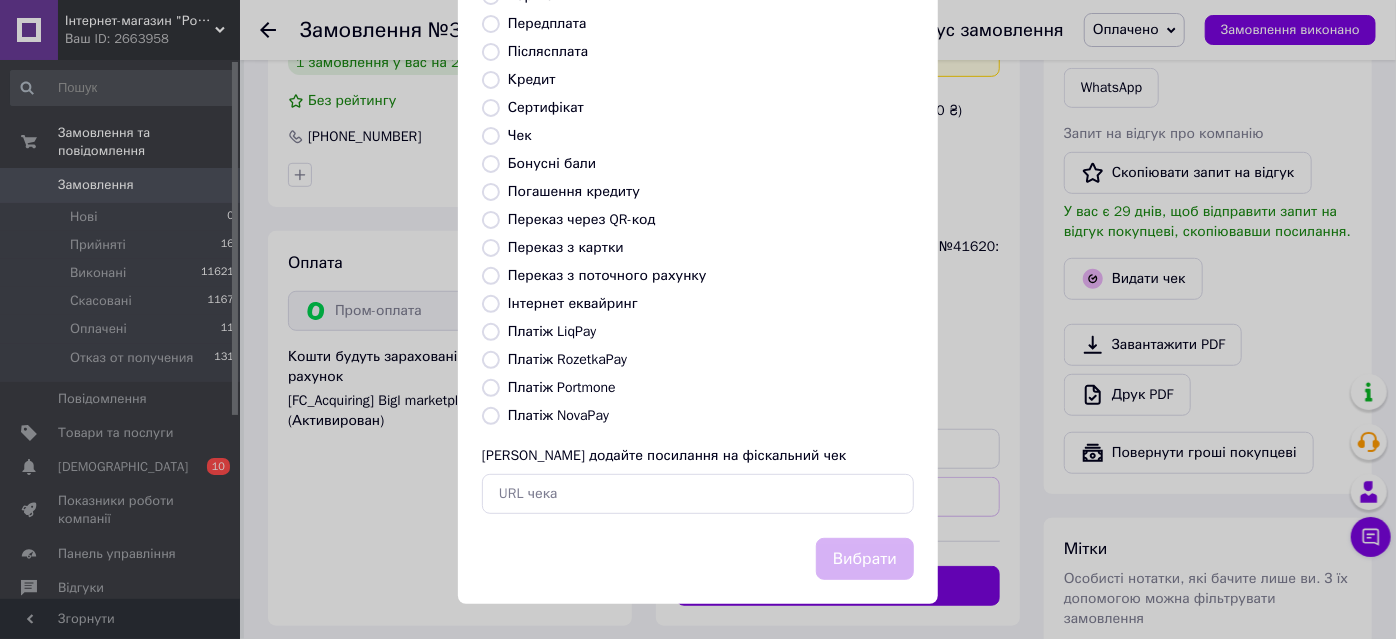 click on "Платіж RozetkaPay" at bounding box center (491, 360) 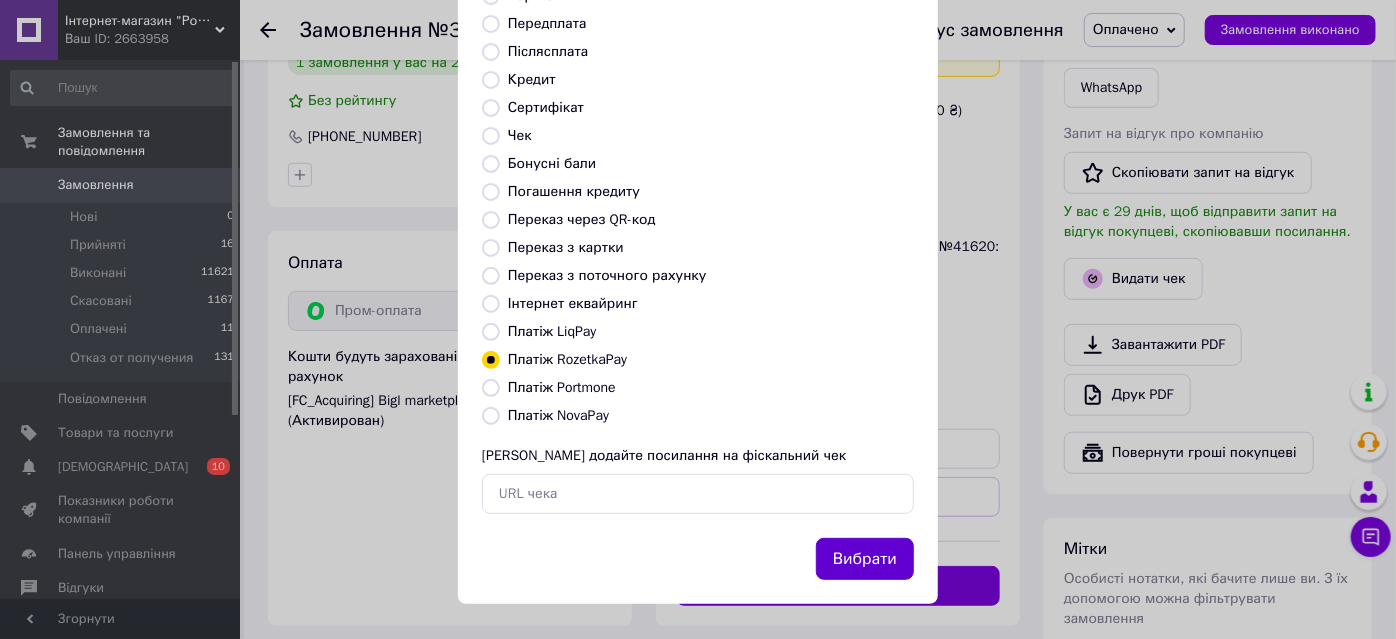 click on "Вибрати" at bounding box center [865, 559] 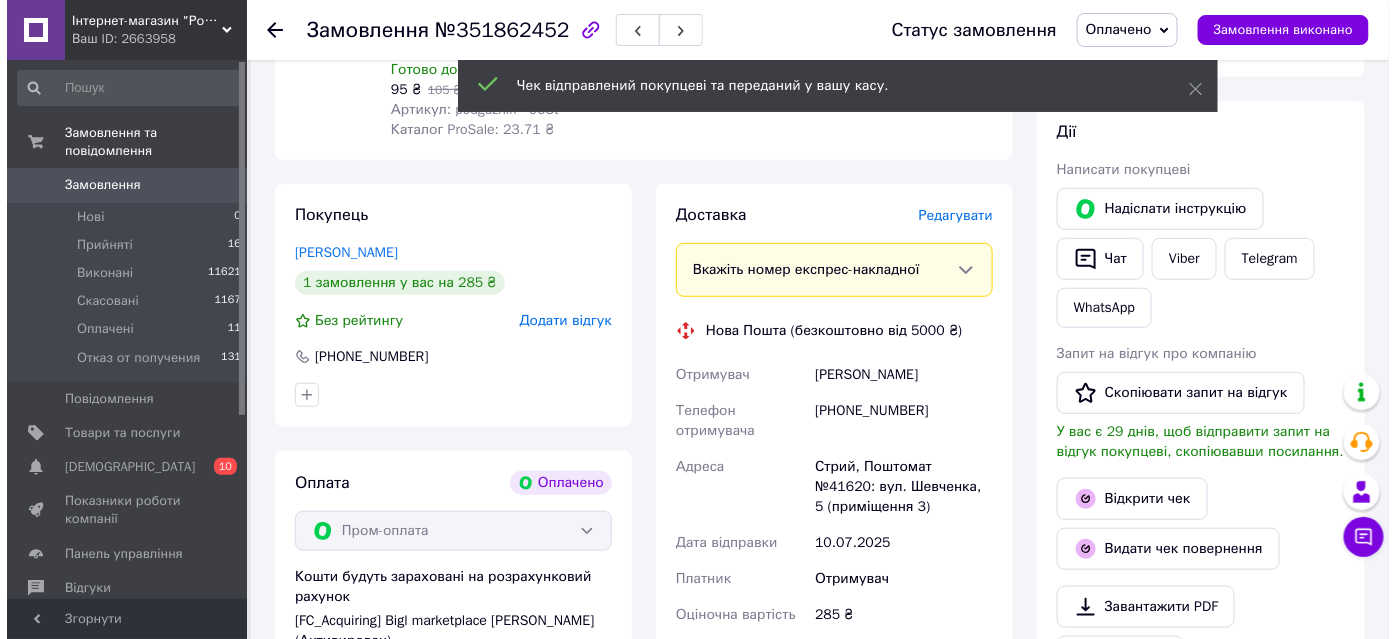 scroll, scrollTop: 272, scrollLeft: 0, axis: vertical 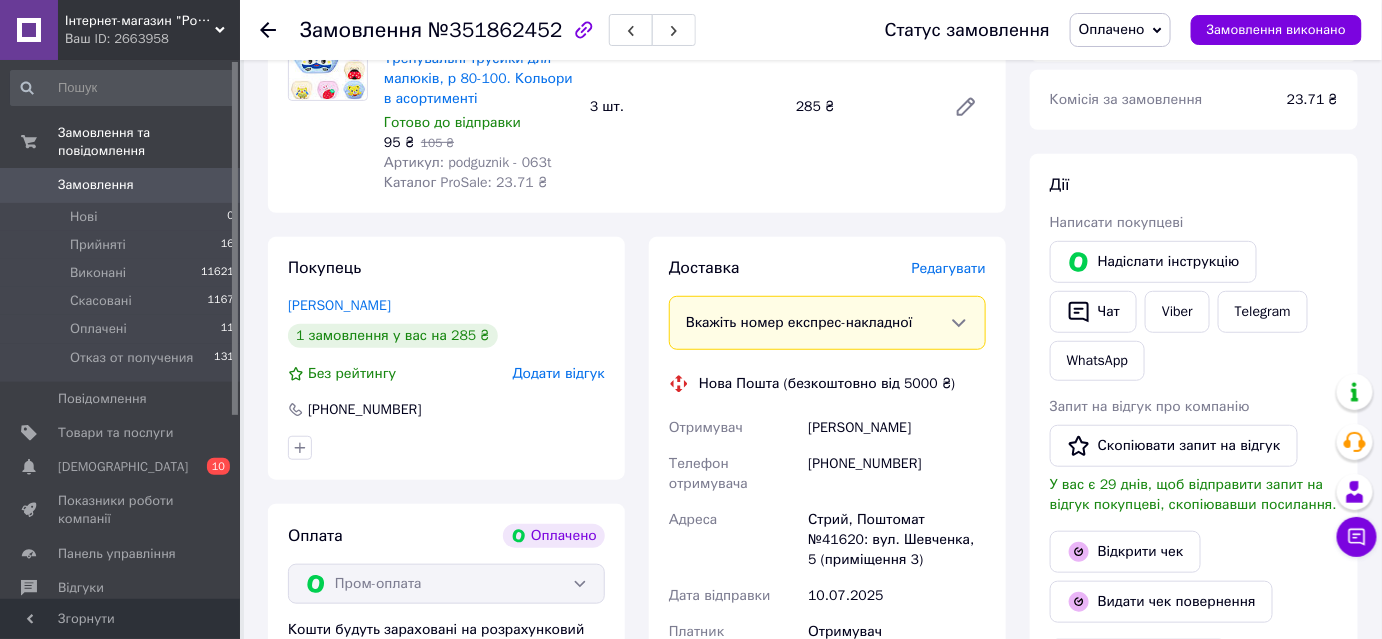 click on "Редагувати" at bounding box center (949, 268) 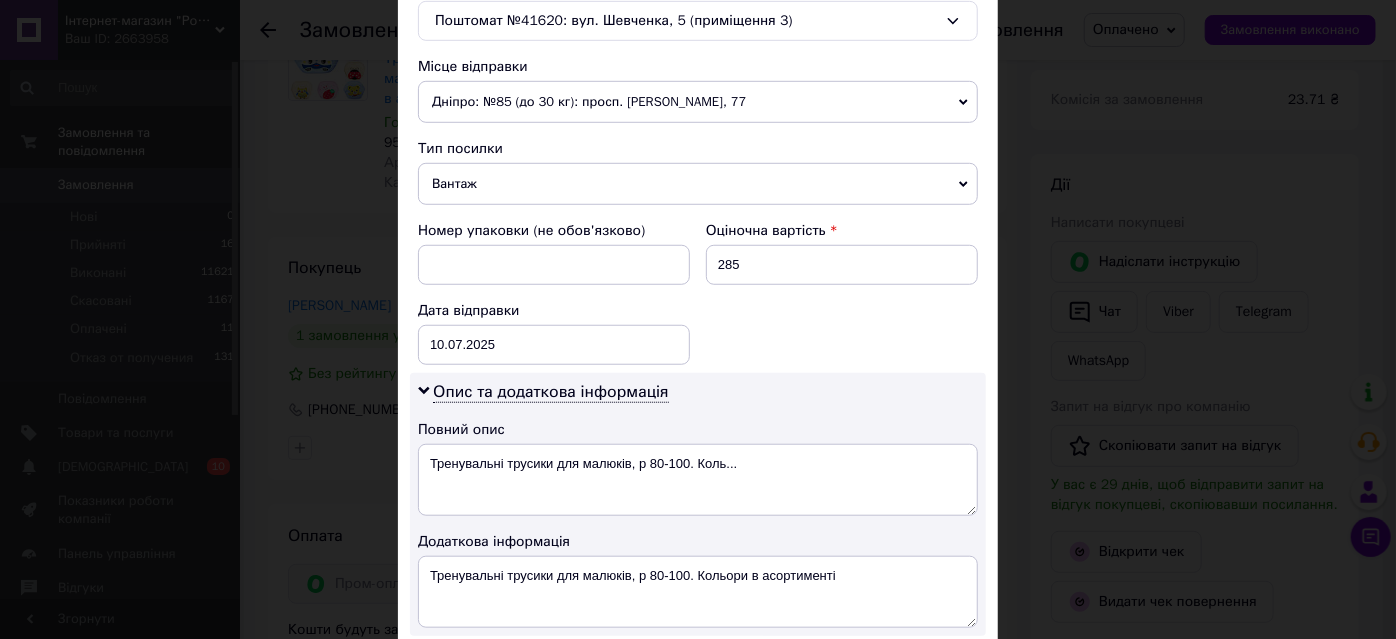scroll, scrollTop: 727, scrollLeft: 0, axis: vertical 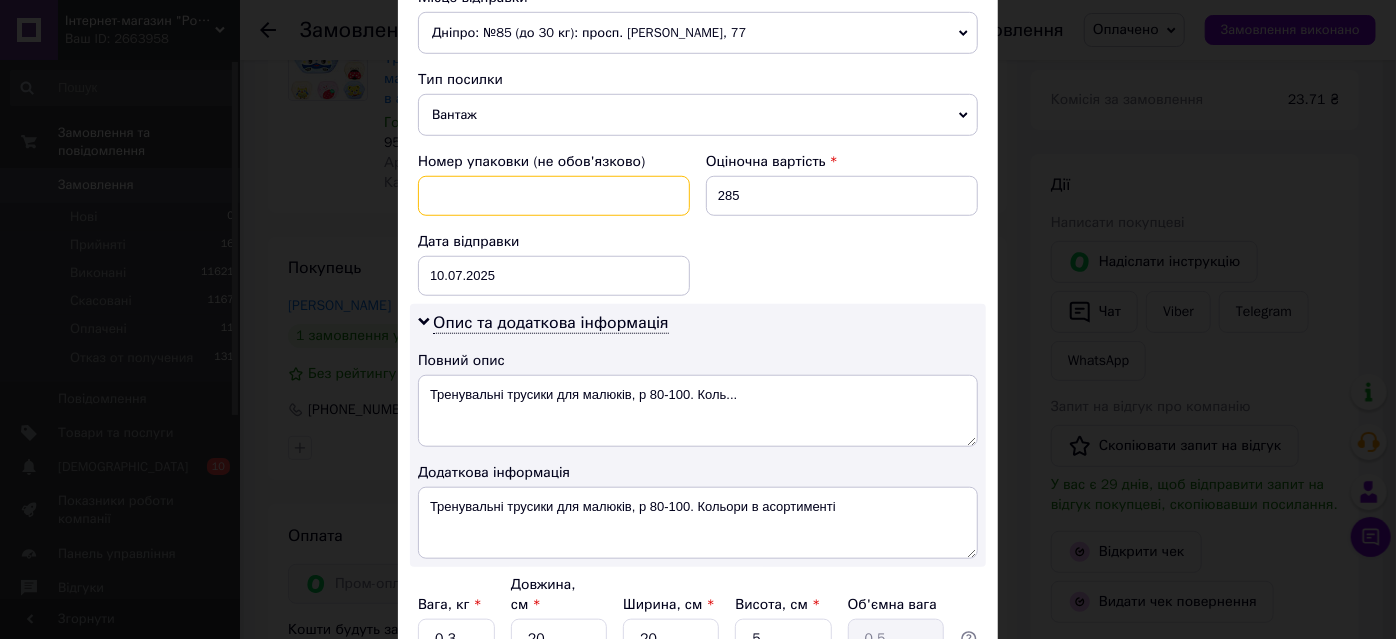 click at bounding box center [554, 196] 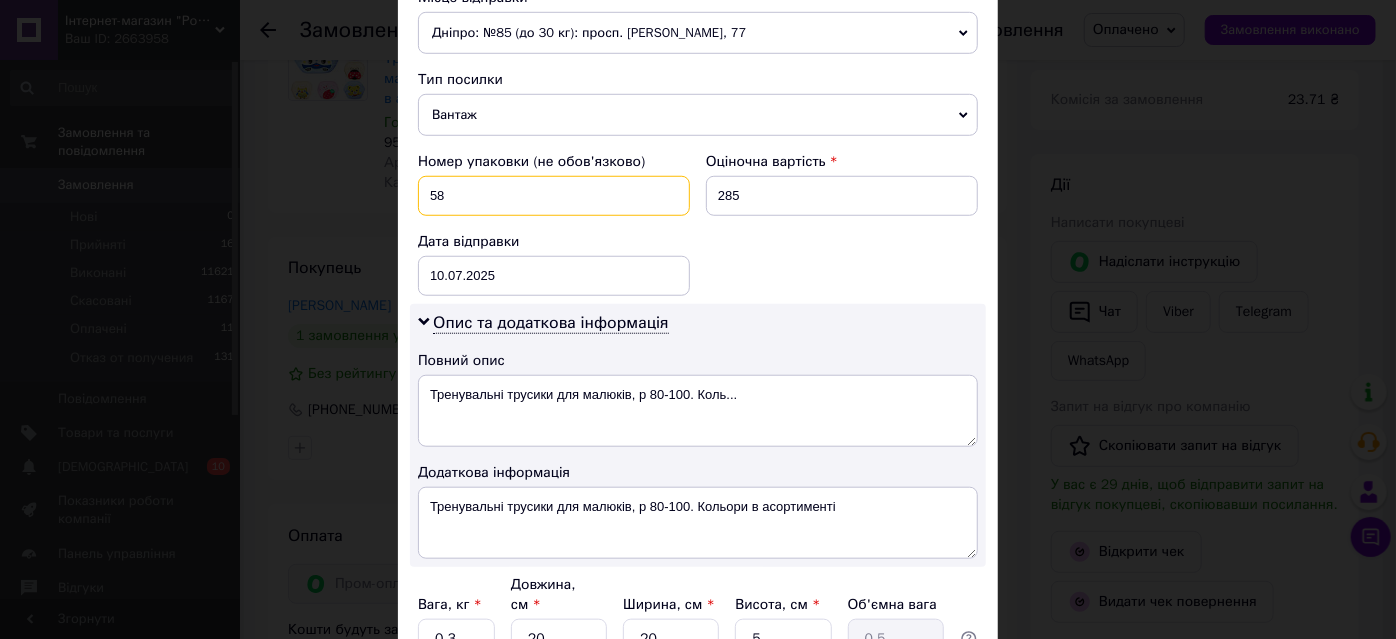 type on "5" 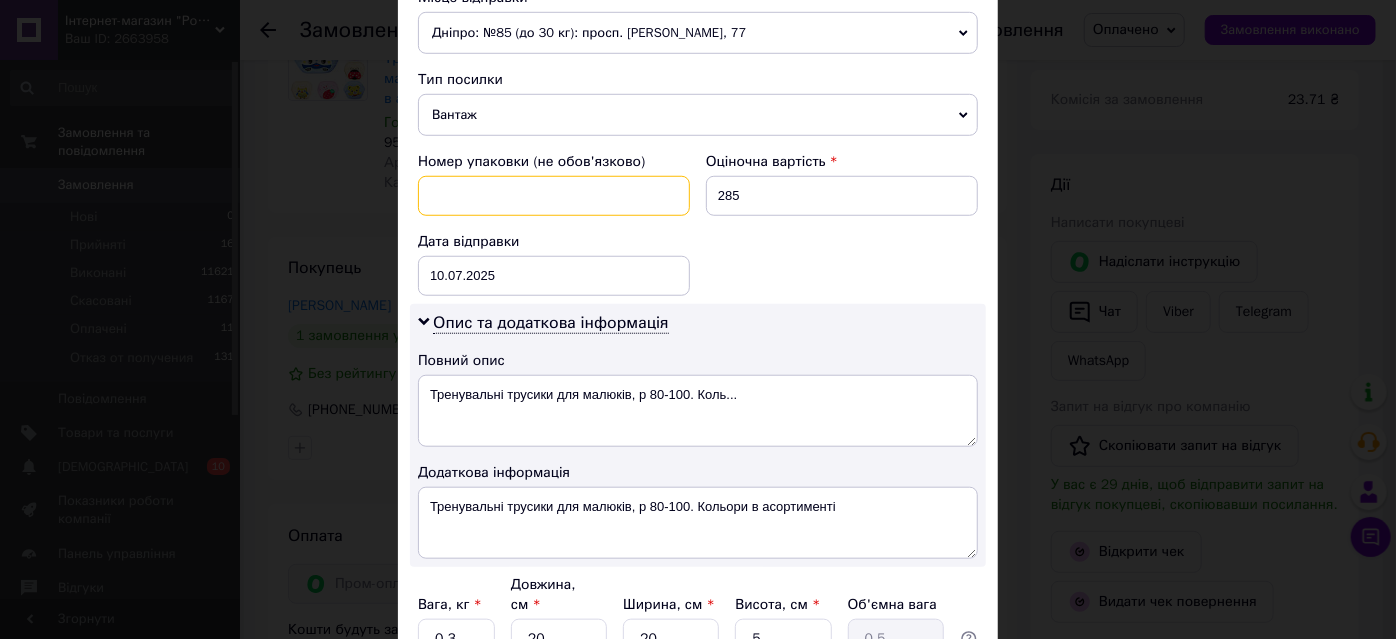 click at bounding box center [554, 196] 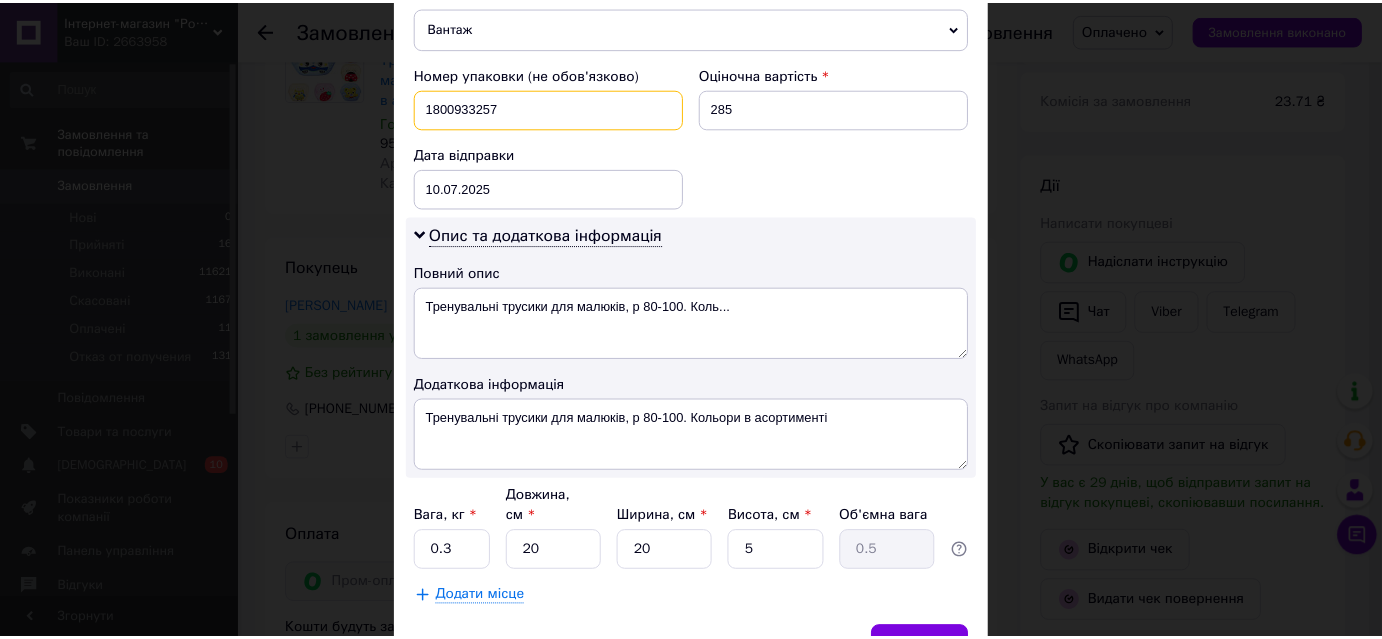 scroll, scrollTop: 904, scrollLeft: 0, axis: vertical 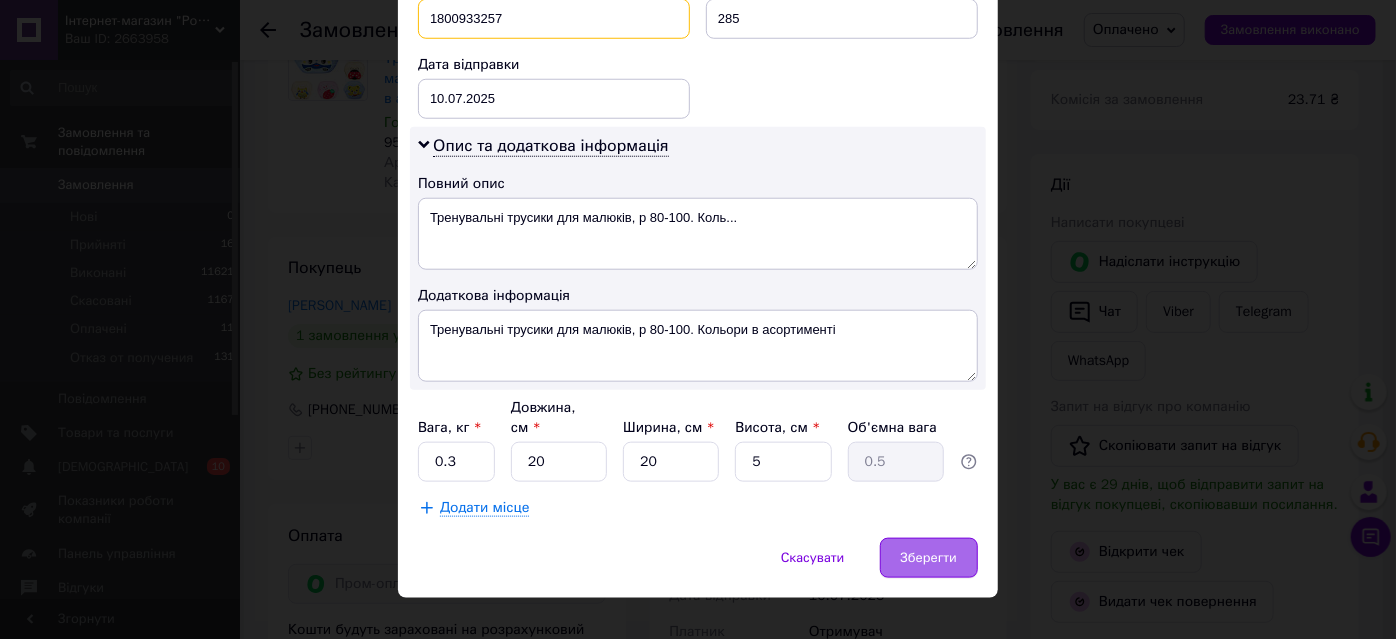 type on "1800933257" 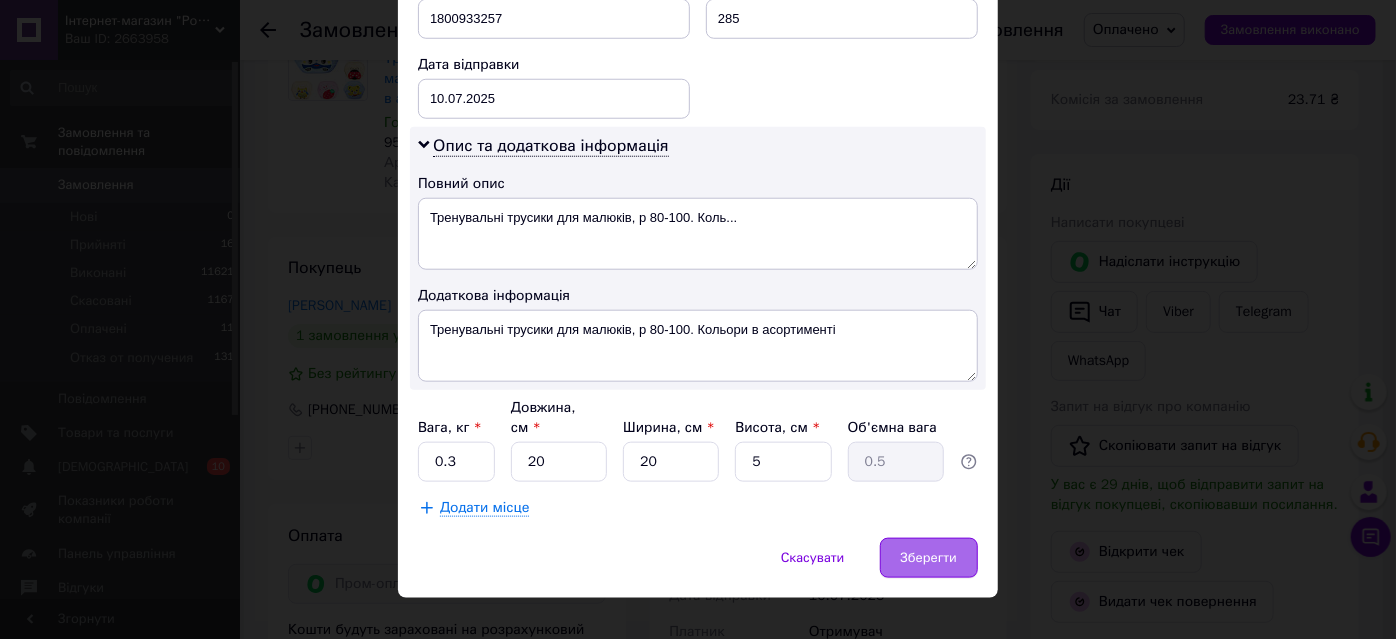 click on "Зберегти" at bounding box center [929, 558] 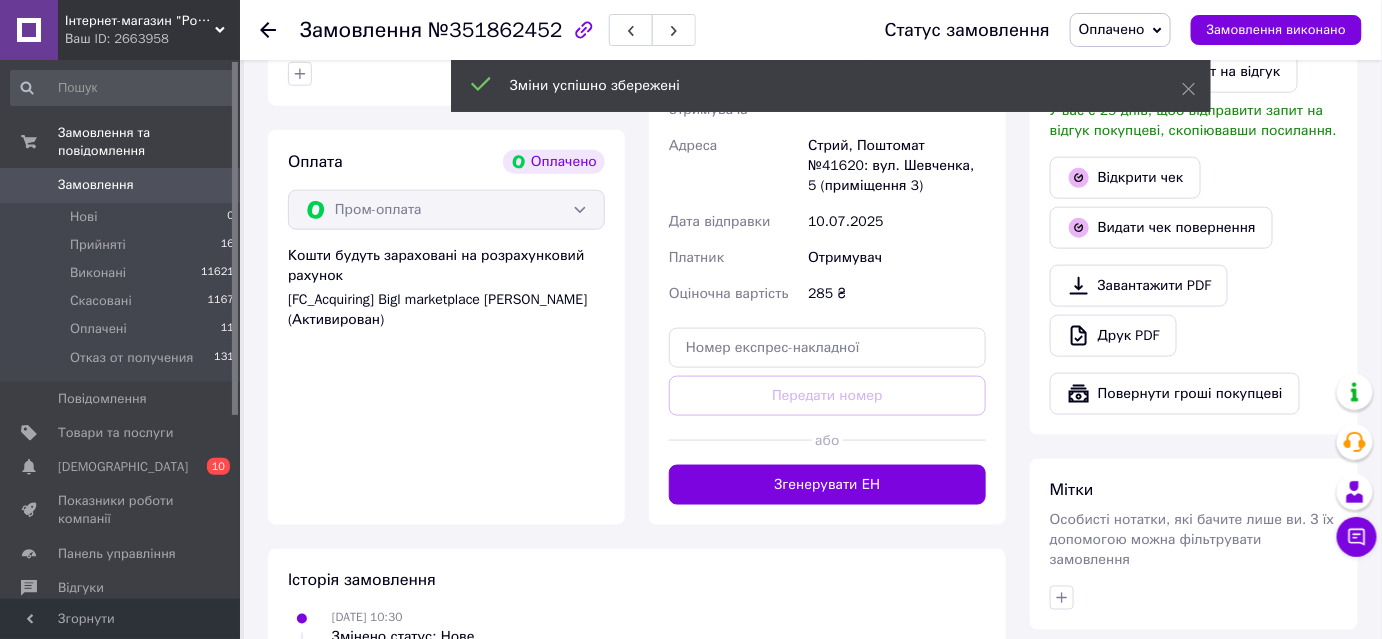 scroll, scrollTop: 727, scrollLeft: 0, axis: vertical 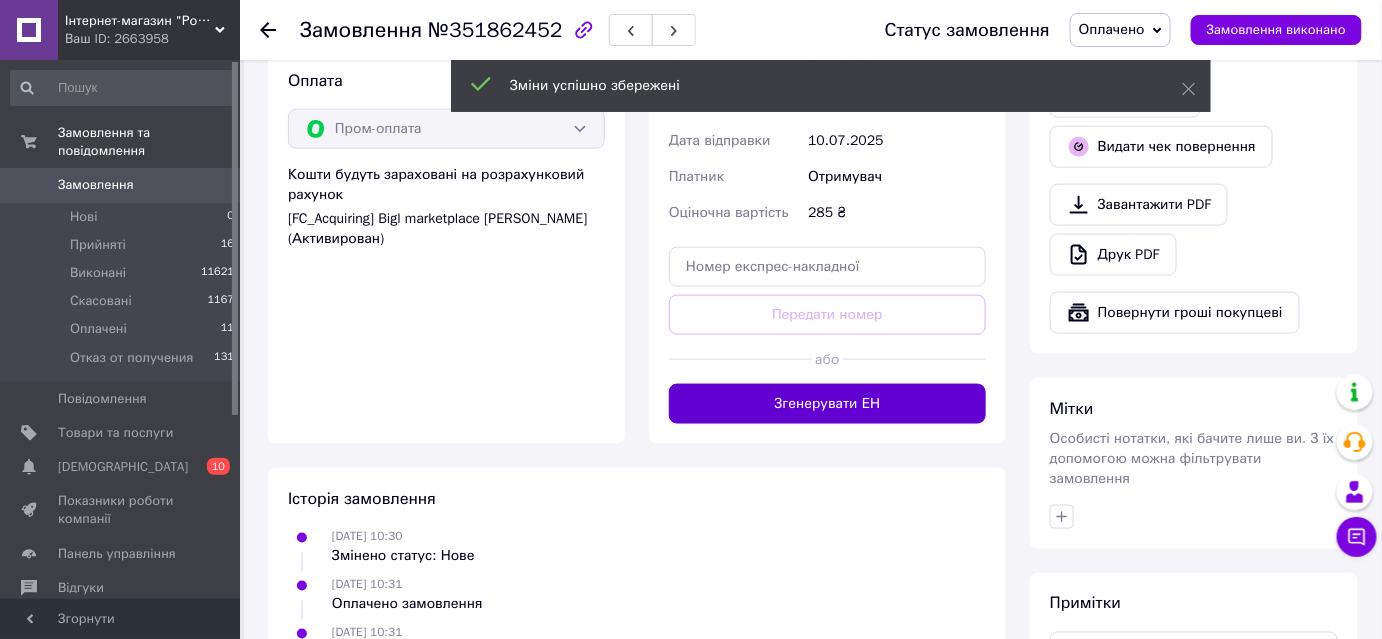 drag, startPoint x: 832, startPoint y: 378, endPoint x: 830, endPoint y: 407, distance: 29.068884 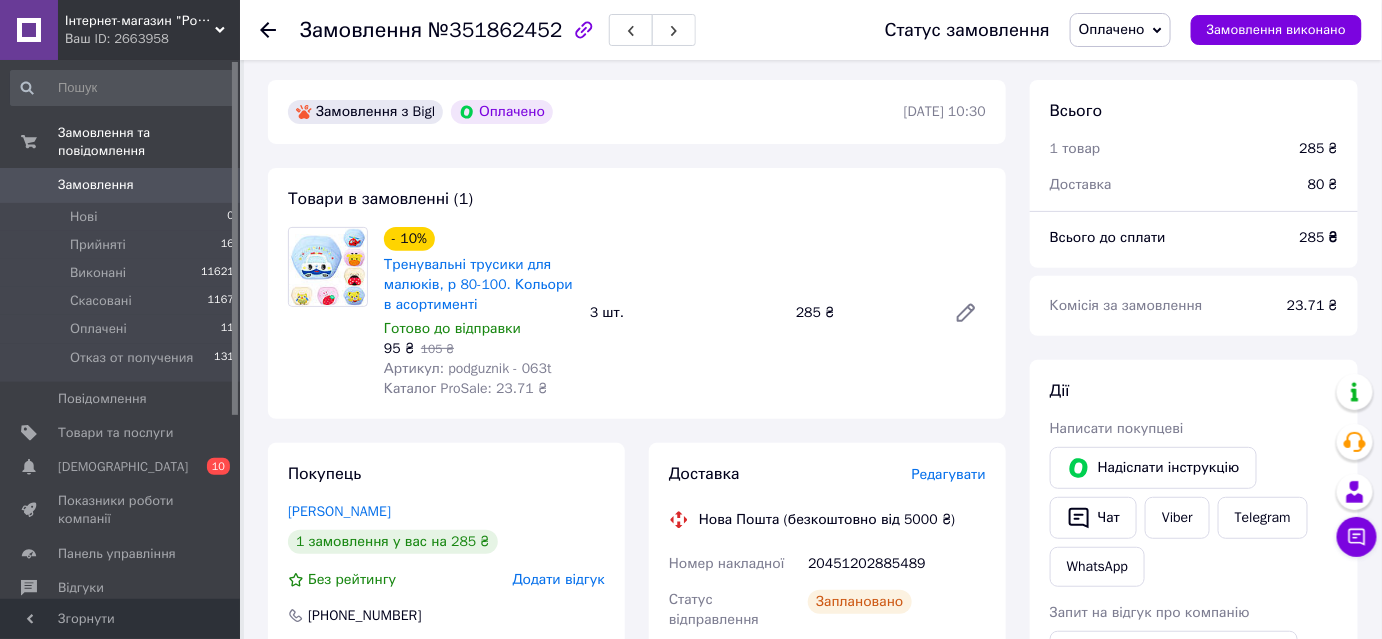 scroll, scrollTop: 0, scrollLeft: 0, axis: both 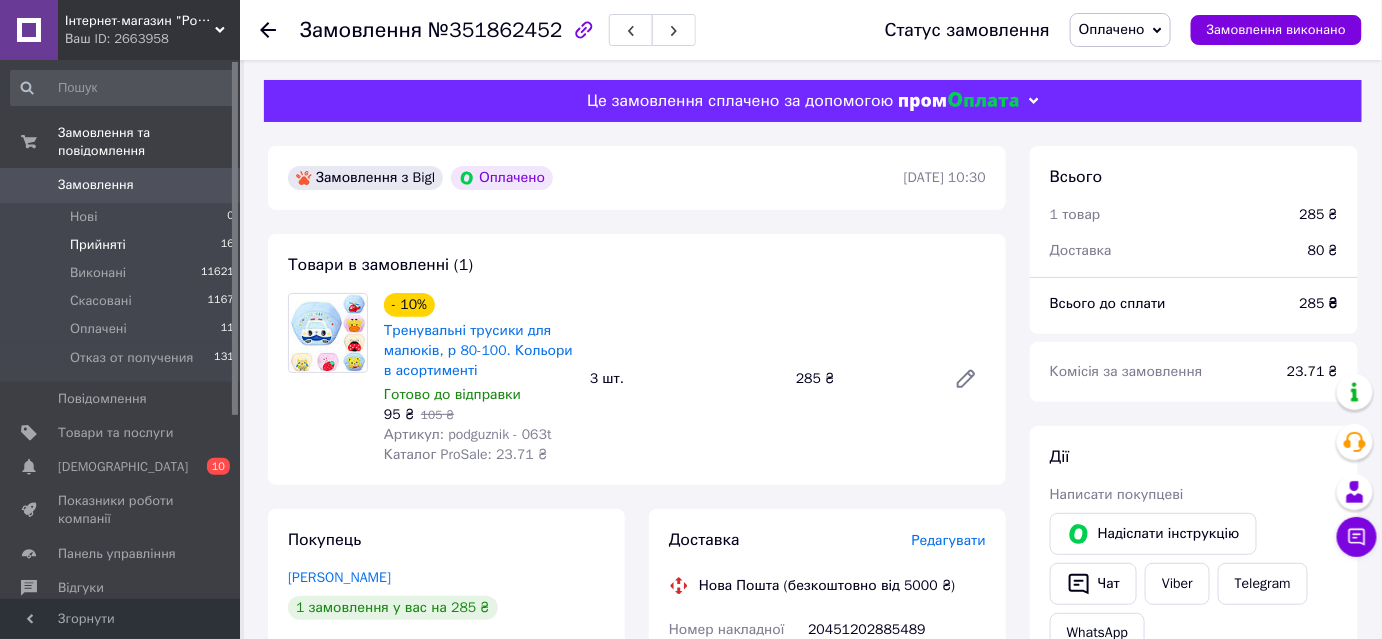 click on "Прийняті" at bounding box center [98, 245] 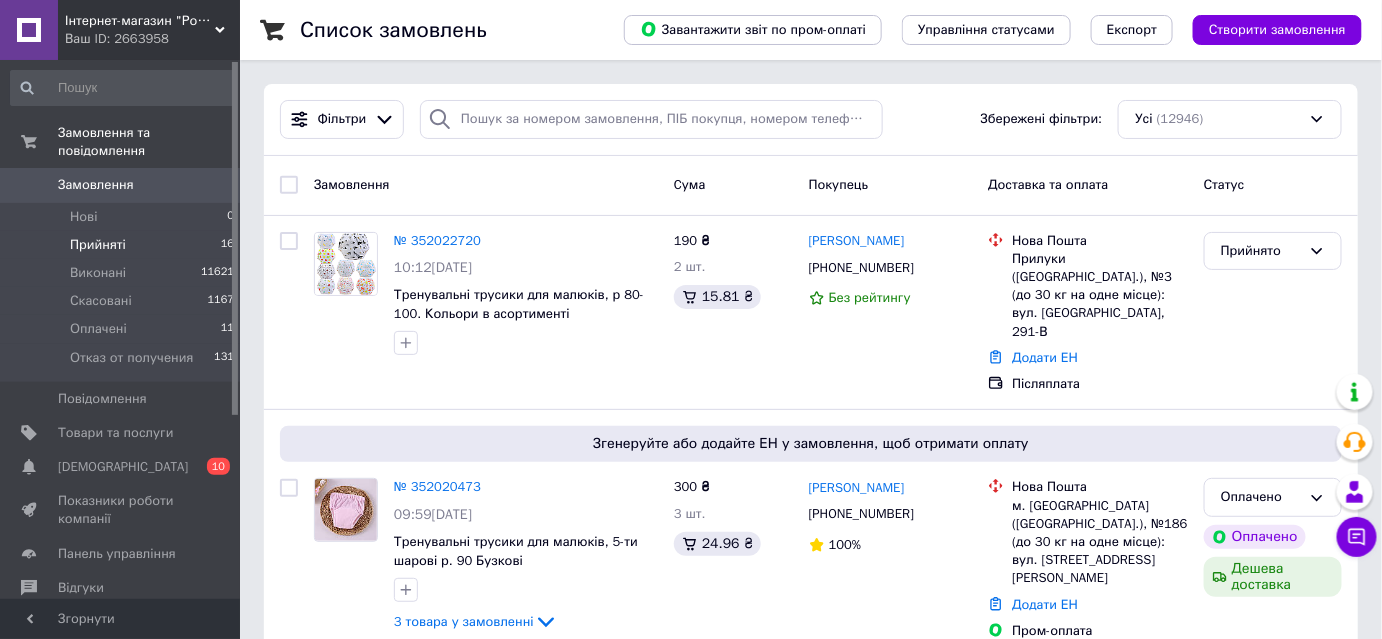 click on "Прийняті" at bounding box center (98, 245) 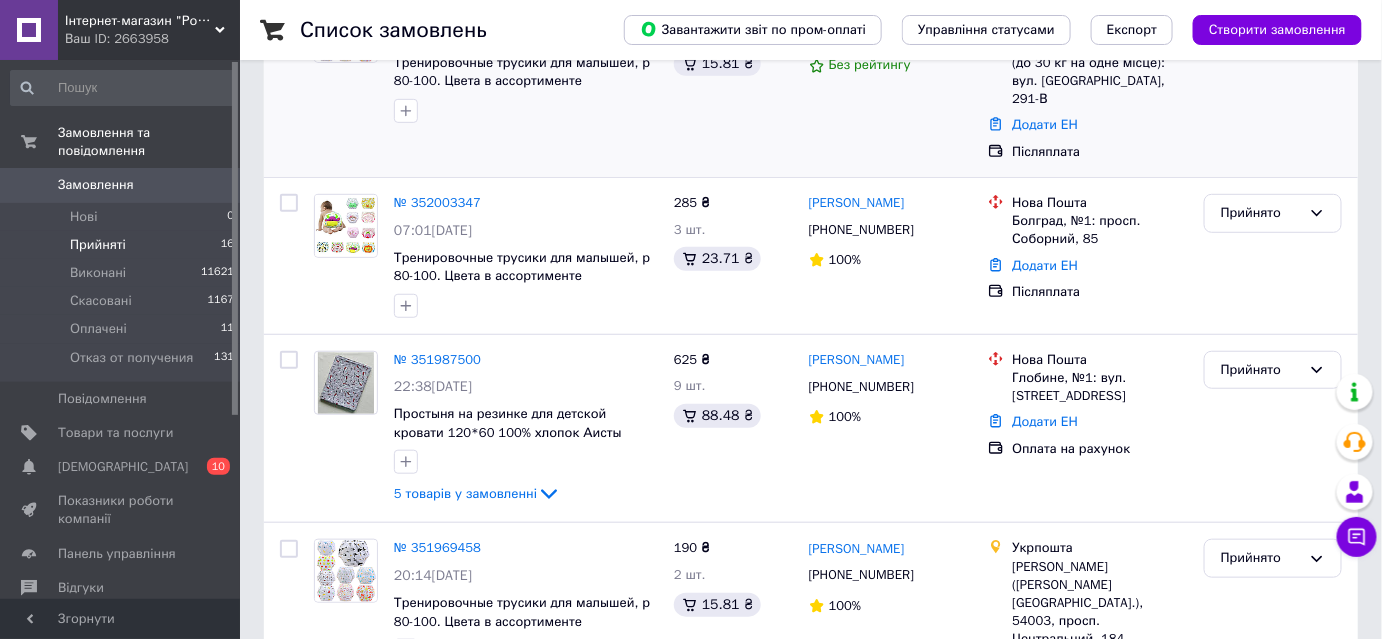 scroll, scrollTop: 363, scrollLeft: 0, axis: vertical 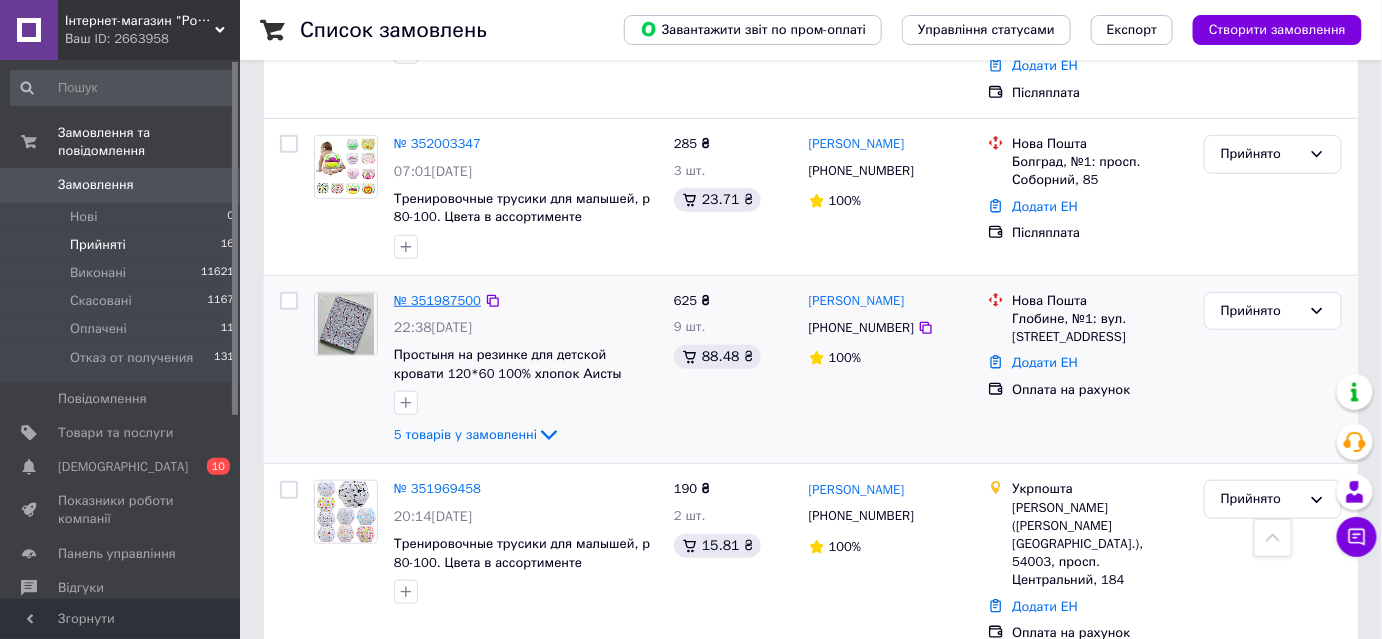 click on "№ 351987500" at bounding box center (437, 300) 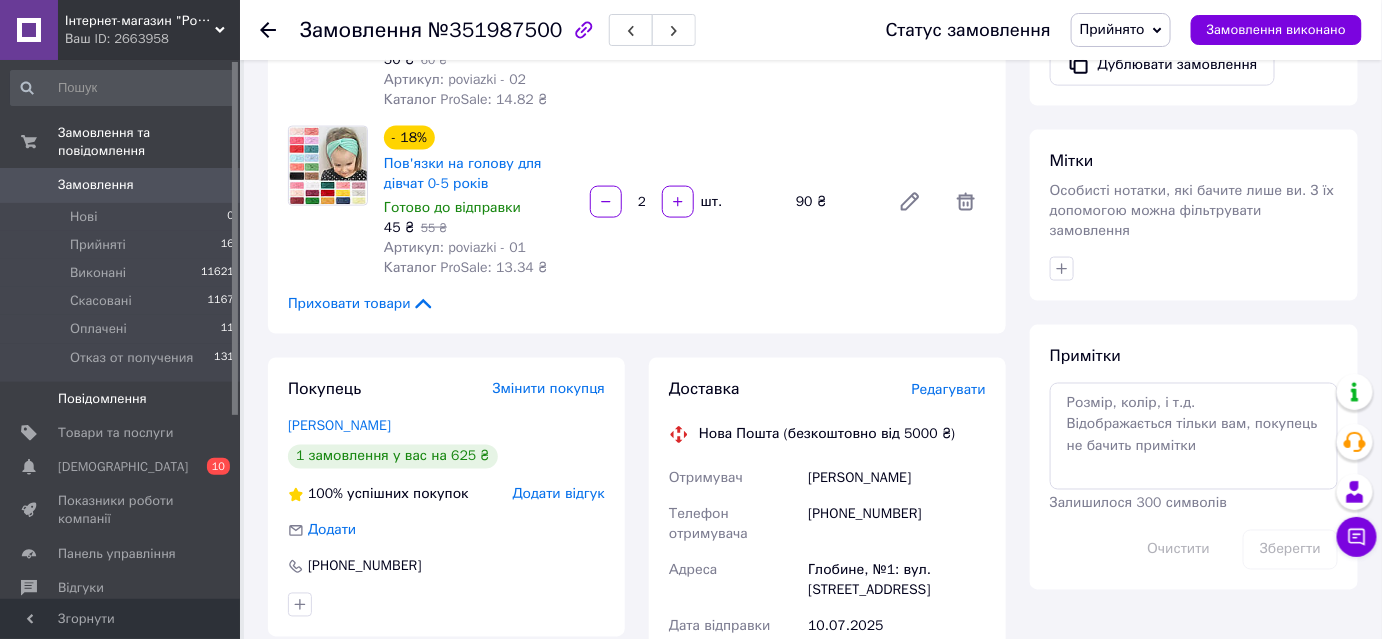scroll, scrollTop: 818, scrollLeft: 0, axis: vertical 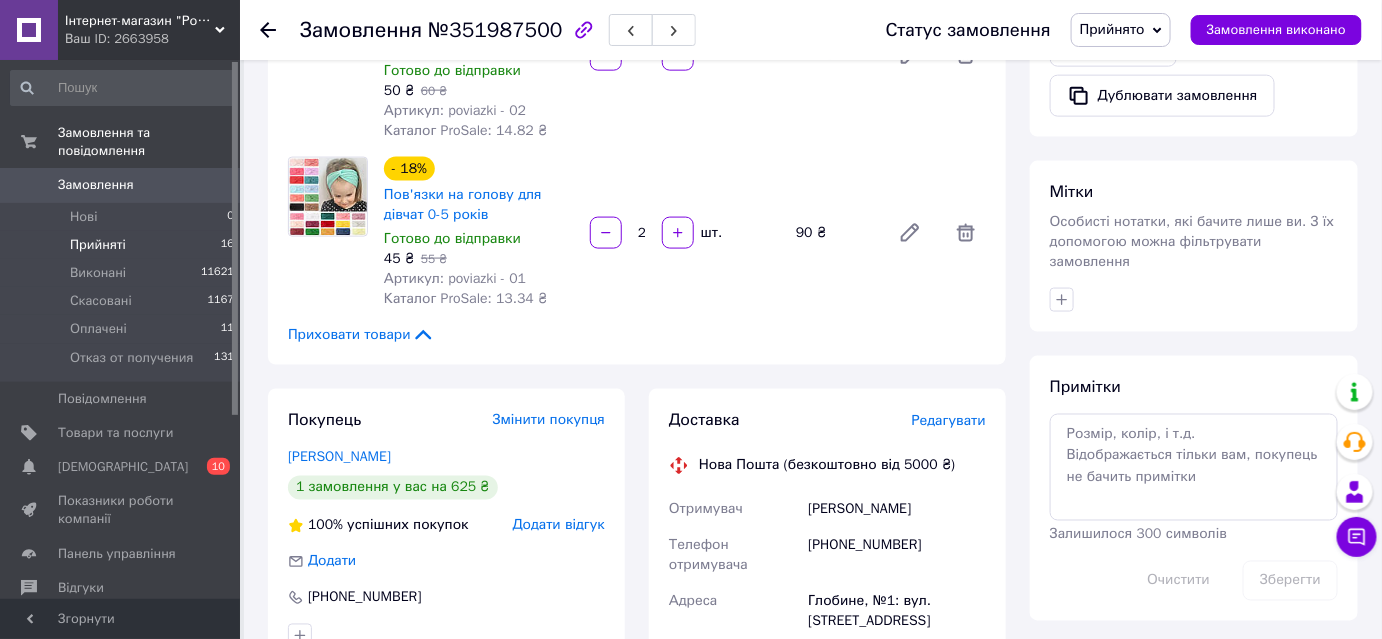 click on "Прийняті" at bounding box center [98, 245] 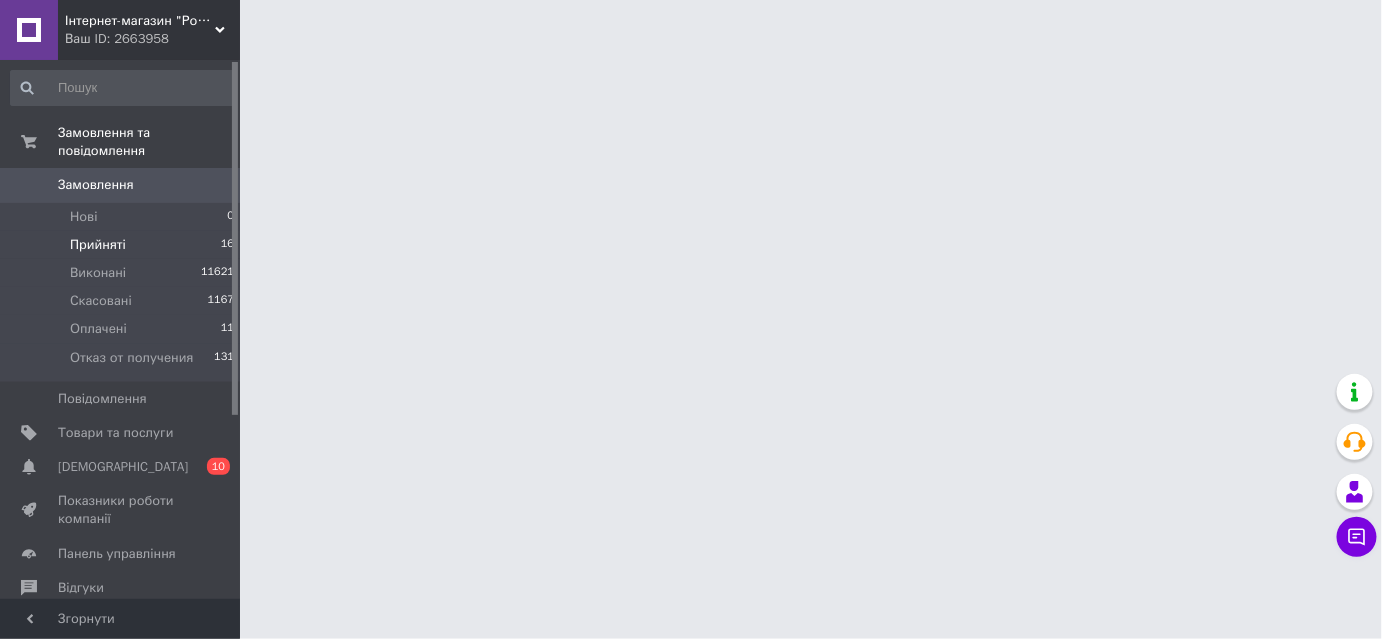 scroll, scrollTop: 0, scrollLeft: 0, axis: both 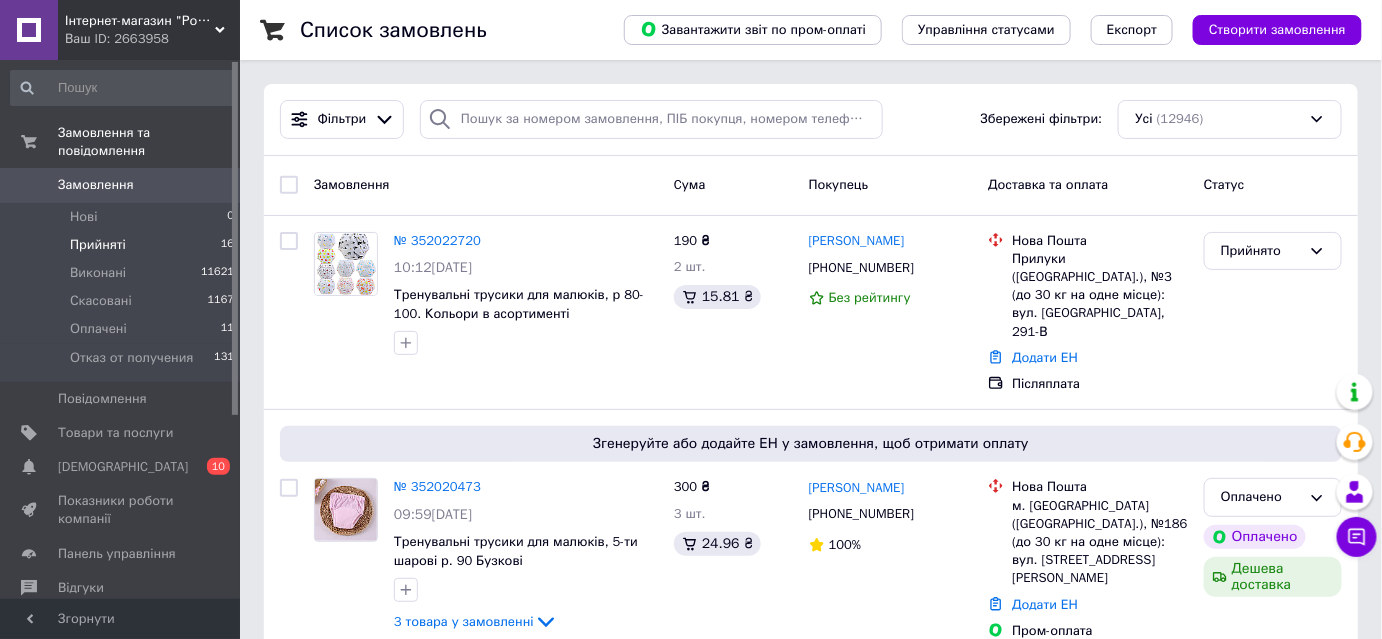 click on "Прийняті" at bounding box center [98, 245] 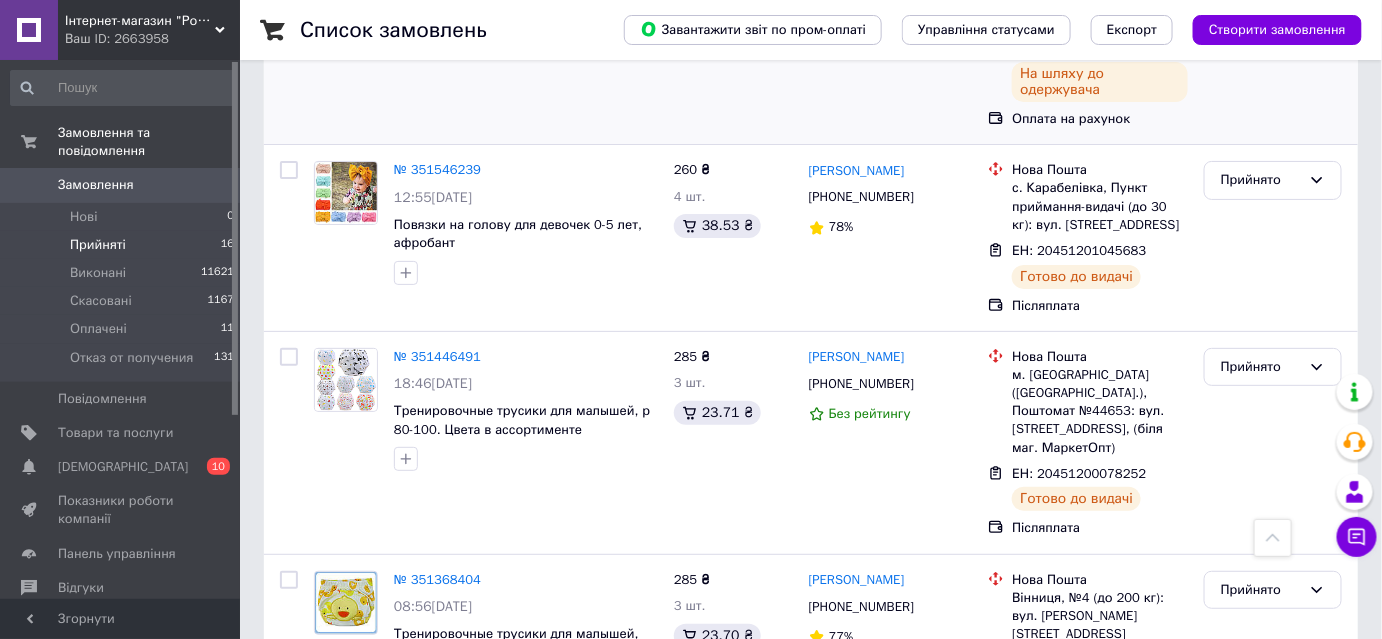 scroll, scrollTop: 2715, scrollLeft: 0, axis: vertical 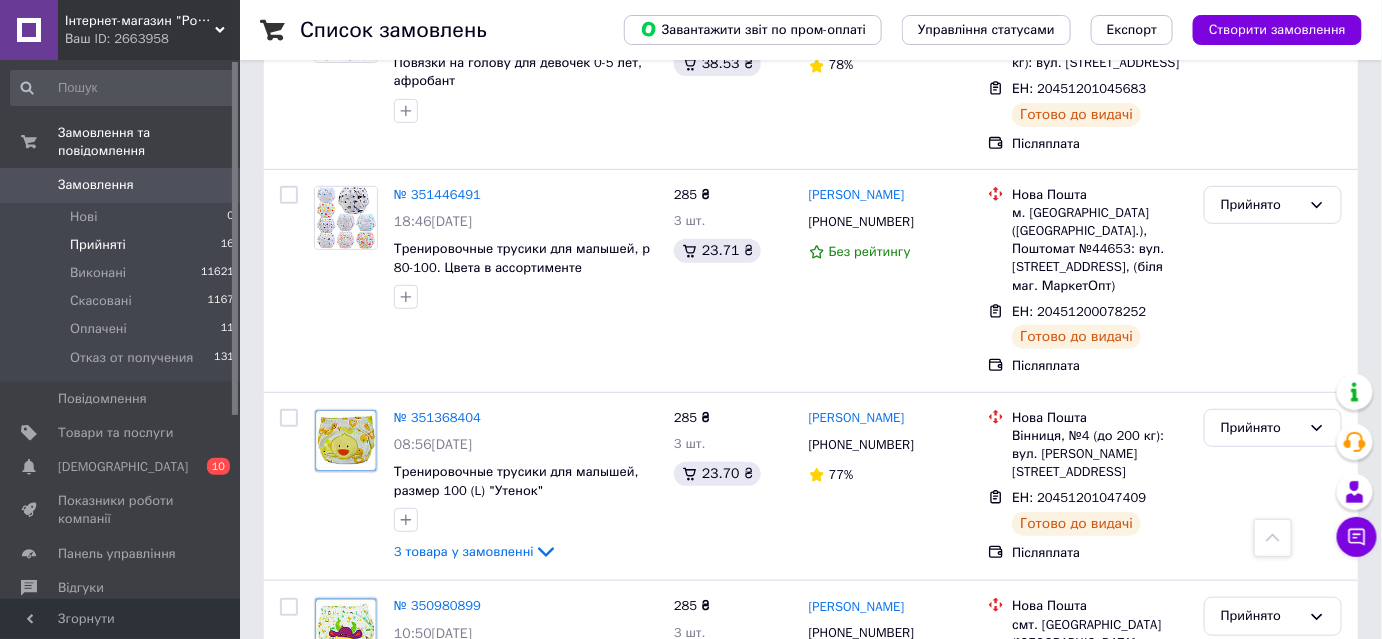 click at bounding box center (1273, 538) 